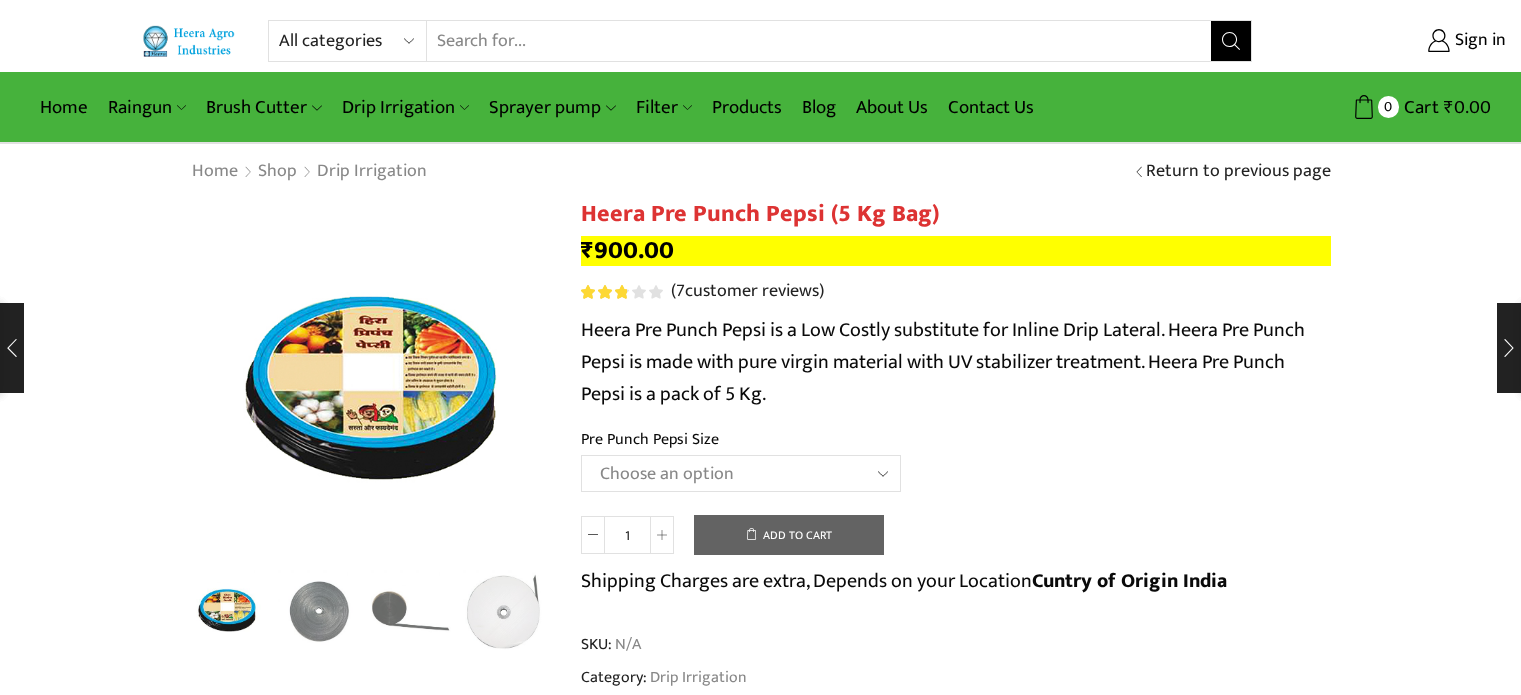 scroll, scrollTop: 0, scrollLeft: 0, axis: both 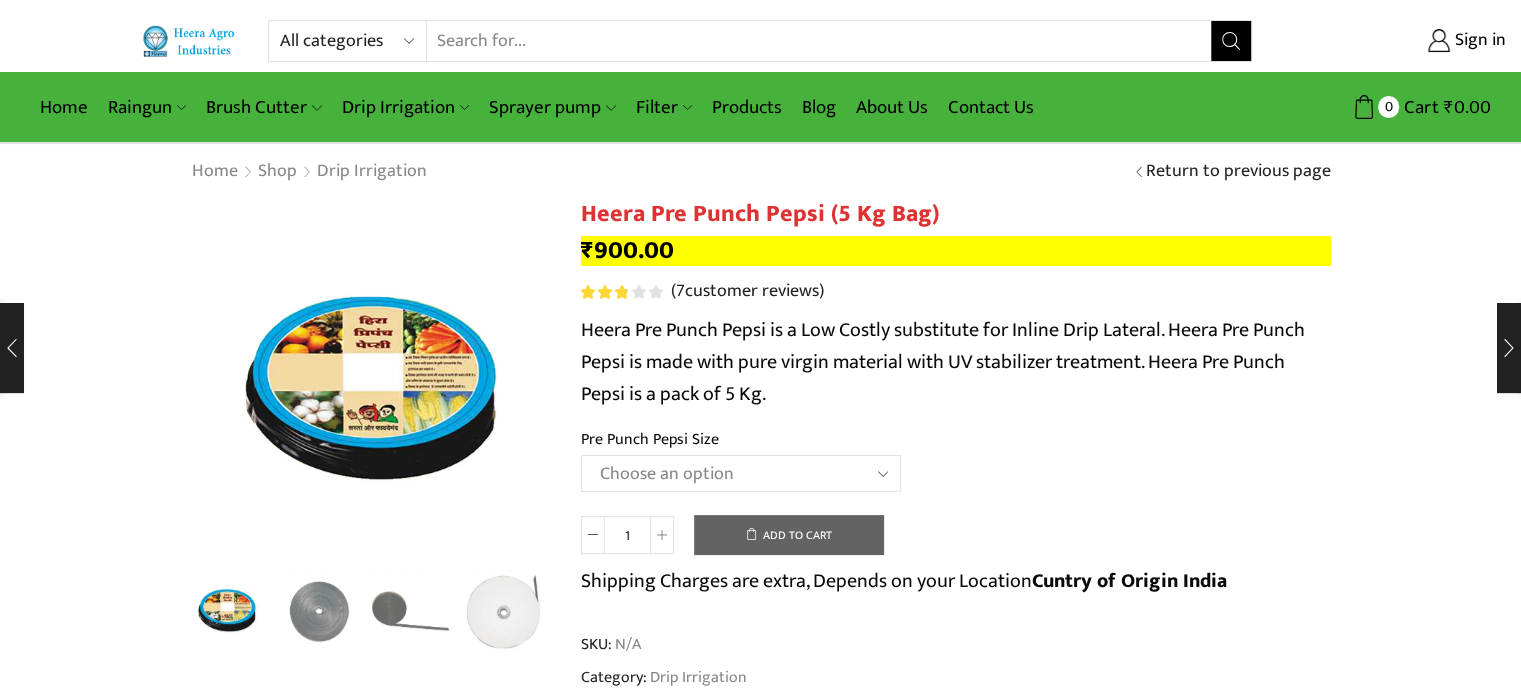 click on "Choose an option Heera Pre Punch Pepsi (1 Foot) Heera Pre Punch Pepsi (1.25 Feet) Heera Pre Punch Pepsi (1.5 Feet) Heera Pre Punch Pepsi (2 Foot) Heera Pre Punch Pepsi (Plain)" at bounding box center [741, 473] 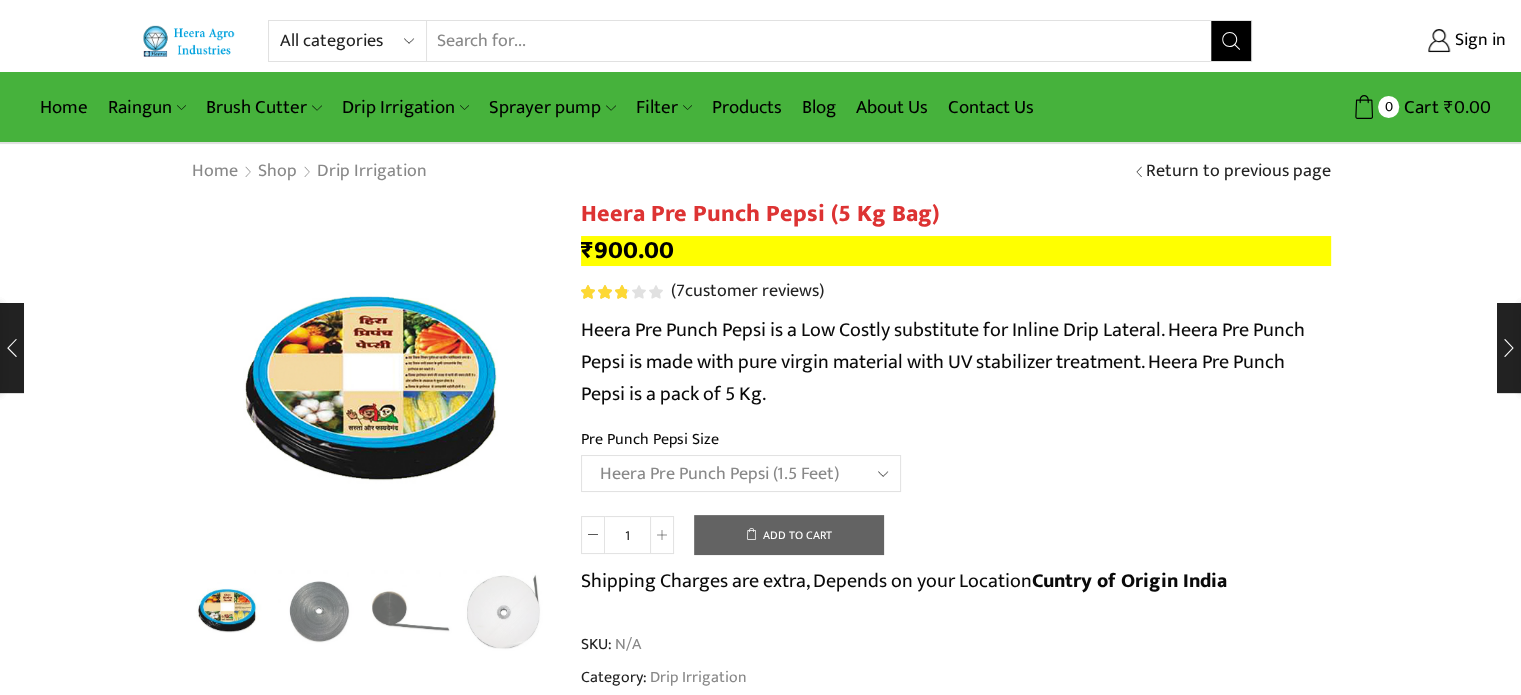 click on "Choose an option Heera Pre Punch Pepsi (1 Foot) Heera Pre Punch Pepsi (1.25 Feet) Heera Pre Punch Pepsi (1.5 Feet) Heera Pre Punch Pepsi (2 Foot) Heera Pre Punch Pepsi (Plain)" at bounding box center [741, 473] 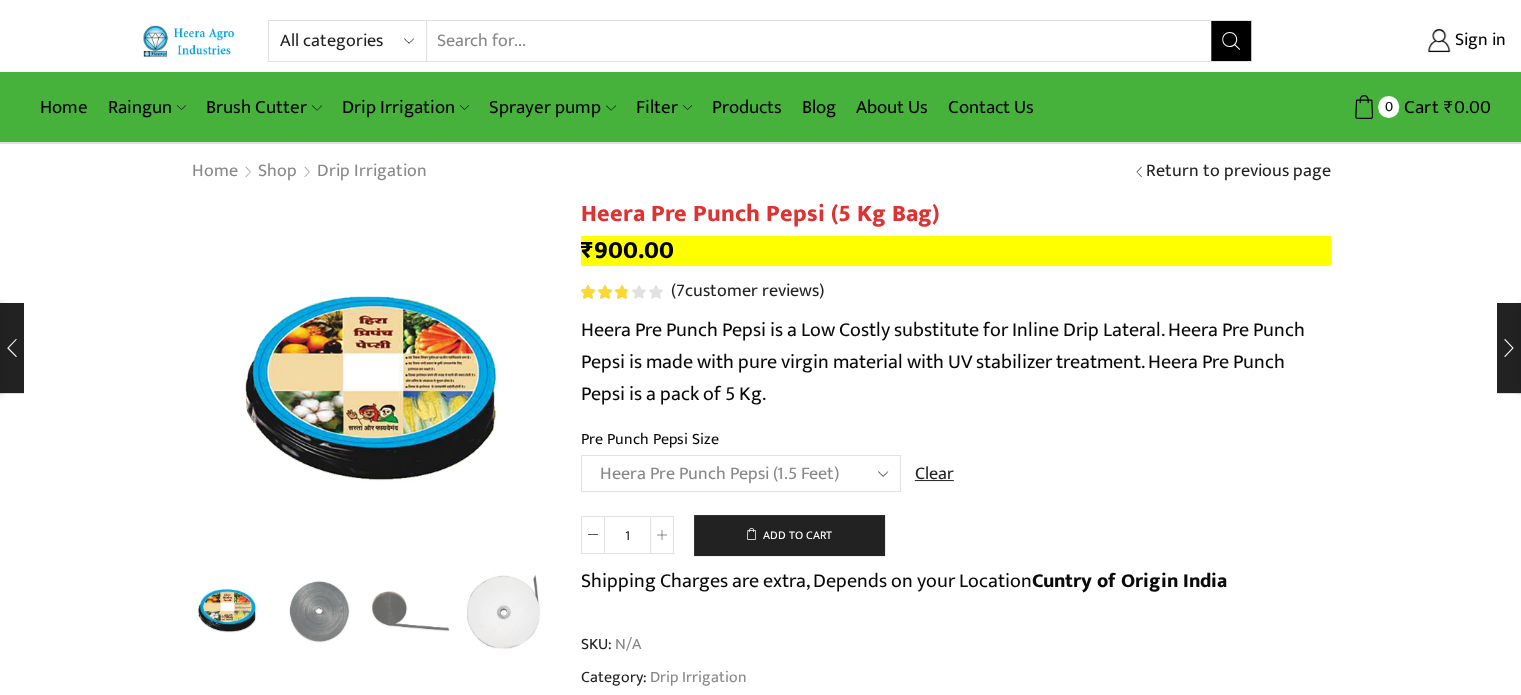 click on "Pre Punch Pepsi Size" at bounding box center [956, 441] 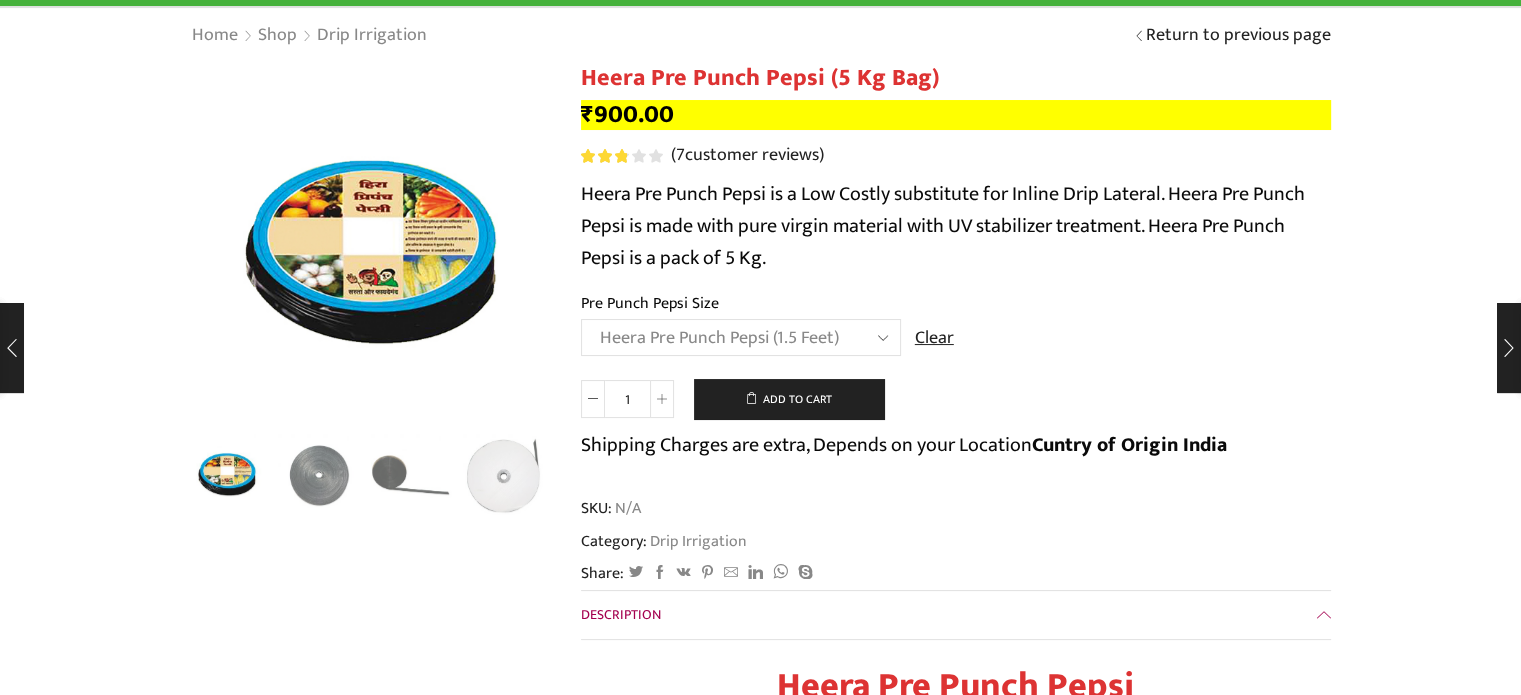 scroll, scrollTop: 0, scrollLeft: 0, axis: both 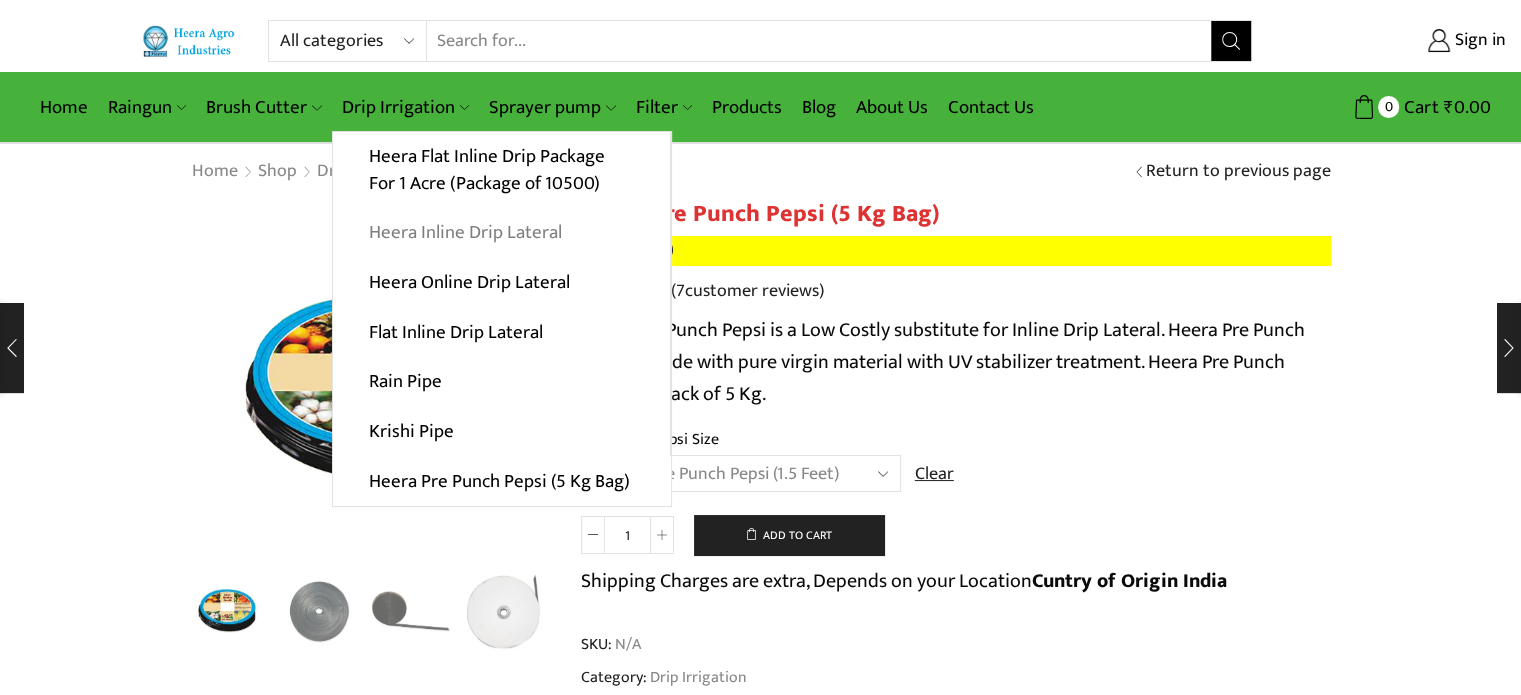 click on "Heera Inline Drip Lateral" at bounding box center [501, 233] 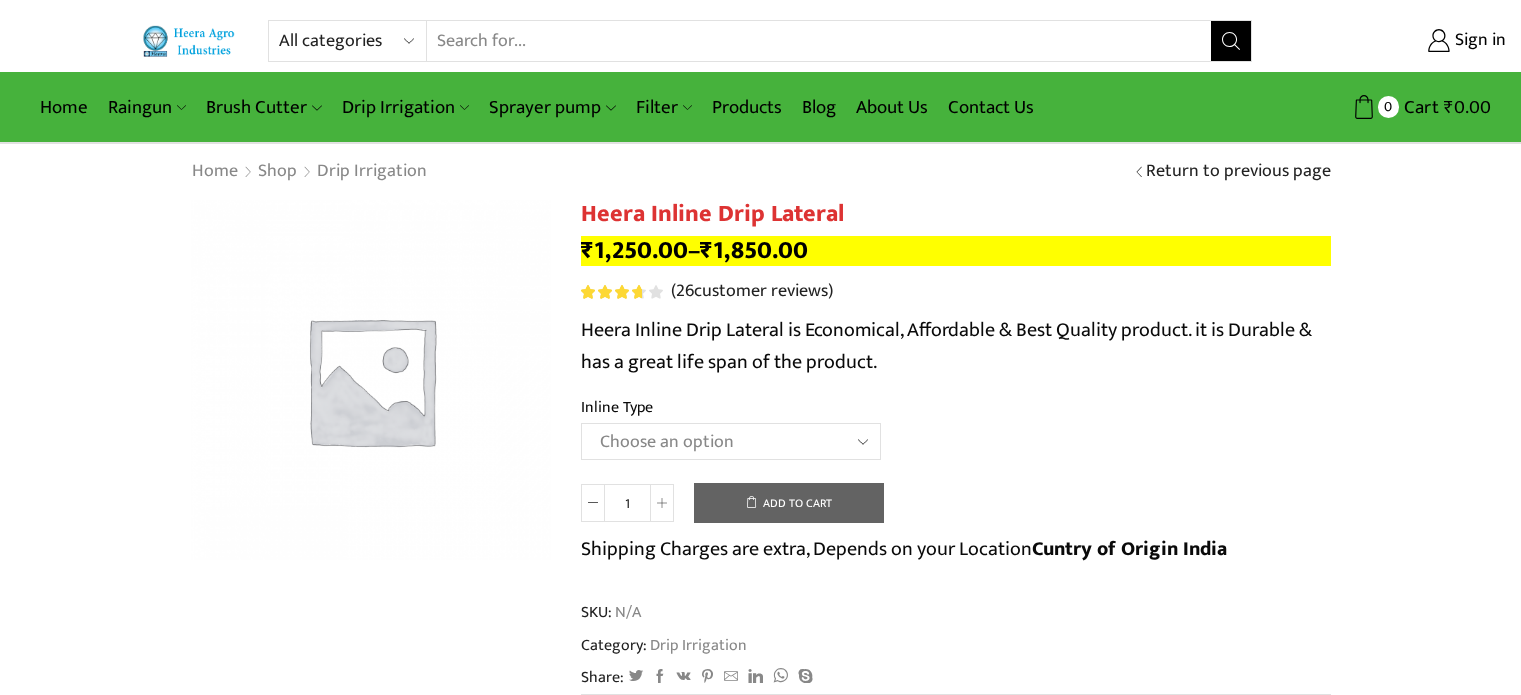 scroll, scrollTop: 0, scrollLeft: 0, axis: both 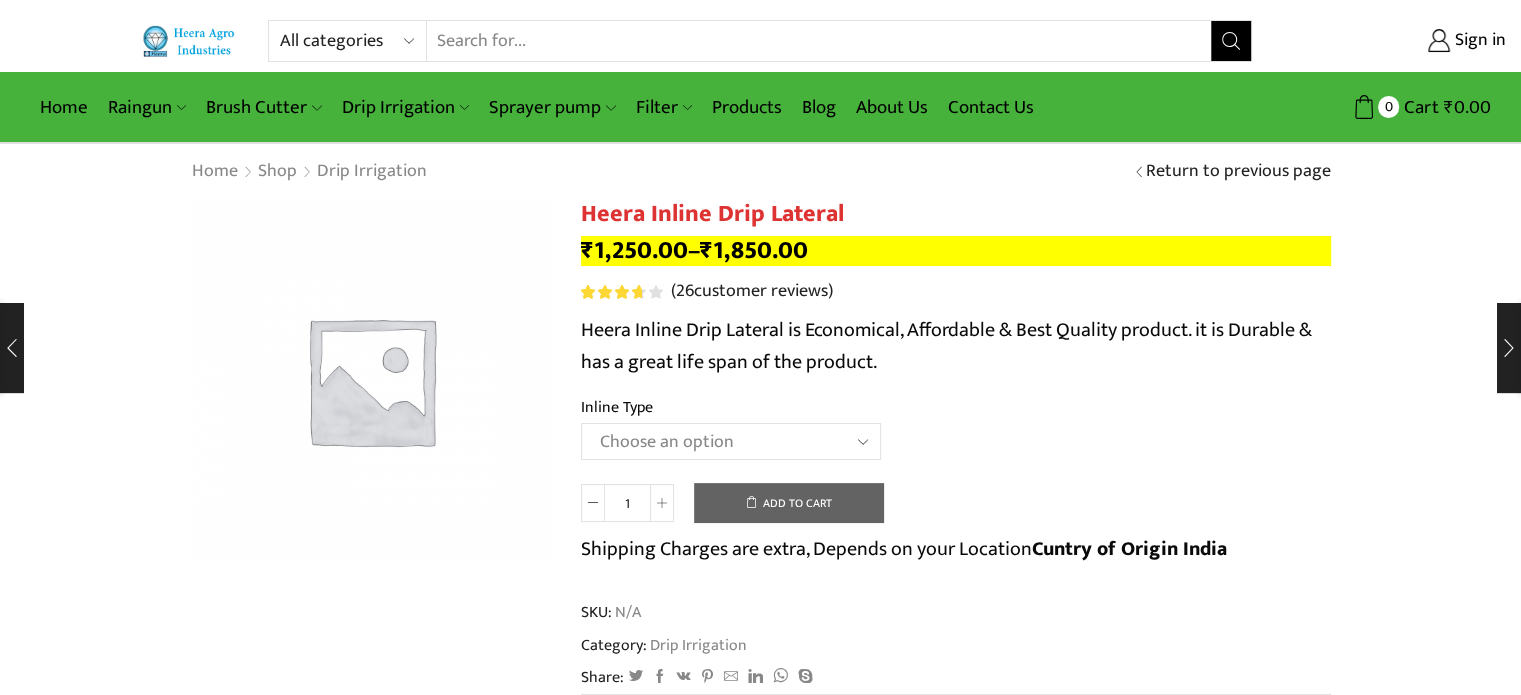 click on "Choose an option Heera Inline 12 MM (30CM) Heera Inline 12 MM (38CM) Heera Inline 12 MM (45CM) Heera Inline 12 MM (60CM) Heera Inline 12 MM (75CM) Heera Inline 12 MM (90CM) Kohinoor Inline 12 MM (30CM) Kohinoor Inline 12 MM (38CM) Kohinoor Inline 12 MM (45CM) Kohinoor Inline 12 MM (60CM) Kohinoor Inline 12 MM (75CM) Kohinoor Inline 12 MM (90CM) Heera Inline 16 MM (30CM) Heera Inline 16 MM (38CM) Heera Inline 16 MM (45CM) Heera Inline 16 MM (60CM) Diamond Inline 16 MM (30CM) Diamond Inline 16 MM (38CM) Diamond Inline 16 MM (45CM) Diamond Inline 16 MM (60CM) Kohinoor Inline 16 MM (30CM) Kohinoor Inline 16 MM (38CM) Kohinoor Inline 16 MM (45CM) Kohinoor Inline 16 MM (60CM) Heera Inline 20 MM (38CM)" 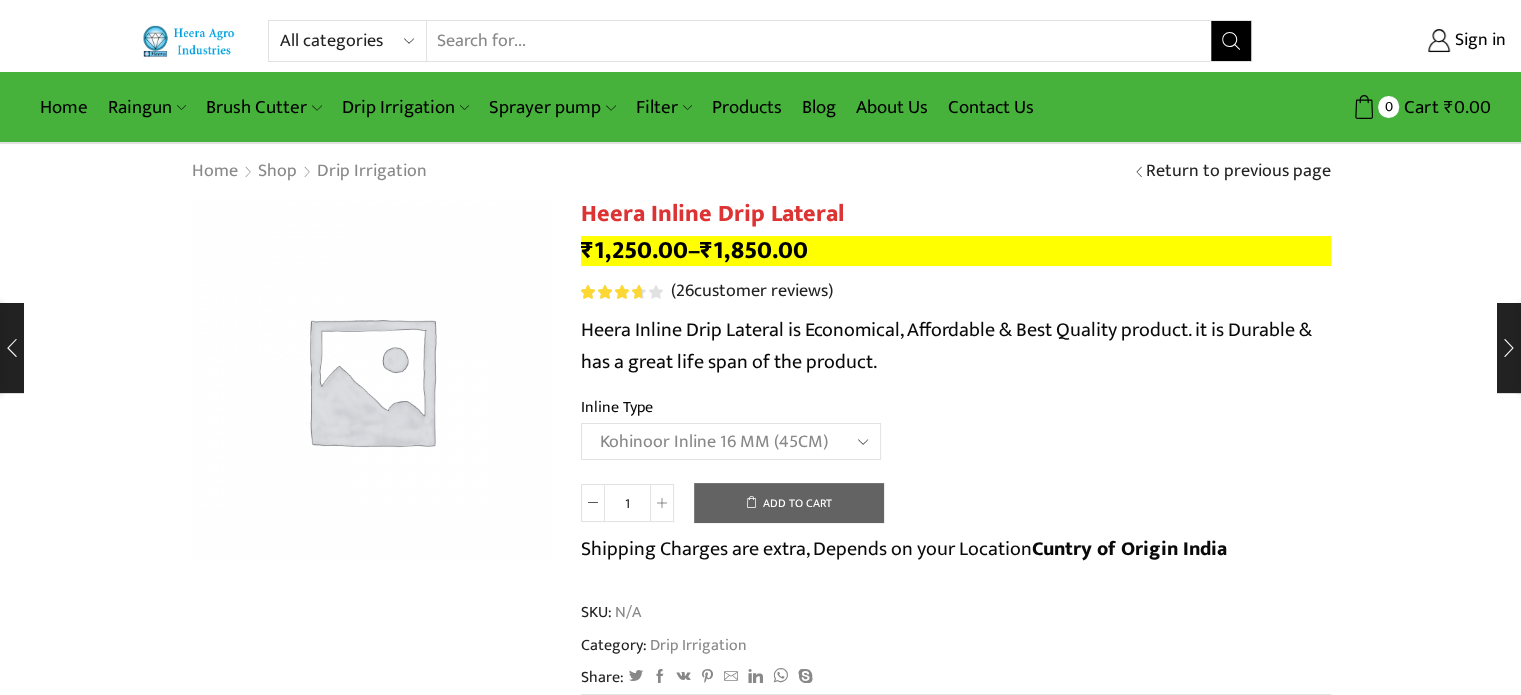 click on "Choose an option Heera Inline 12 MM (30CM) Heera Inline 12 MM (38CM) Heera Inline 12 MM (45CM) Heera Inline 12 MM (60CM) Heera Inline 12 MM (75CM) Heera Inline 12 MM (90CM) Kohinoor Inline 12 MM (30CM) Kohinoor Inline 12 MM (38CM) Kohinoor Inline 12 MM (45CM) Kohinoor Inline 12 MM (60CM) Kohinoor Inline 12 MM (75CM) Kohinoor Inline 12 MM (90CM) Heera Inline 16 MM (30CM) Heera Inline 16 MM (38CM) Heera Inline 16 MM (45CM) Heera Inline 16 MM (60CM) Diamond Inline 16 MM (30CM) Diamond Inline 16 MM (38CM) Diamond Inline 16 MM (45CM) Diamond Inline 16 MM (60CM) Kohinoor Inline 16 MM (30CM) Kohinoor Inline 16 MM (38CM) Kohinoor Inline 16 MM (45CM) Kohinoor Inline 16 MM (60CM) Heera Inline 20 MM (38CM)" 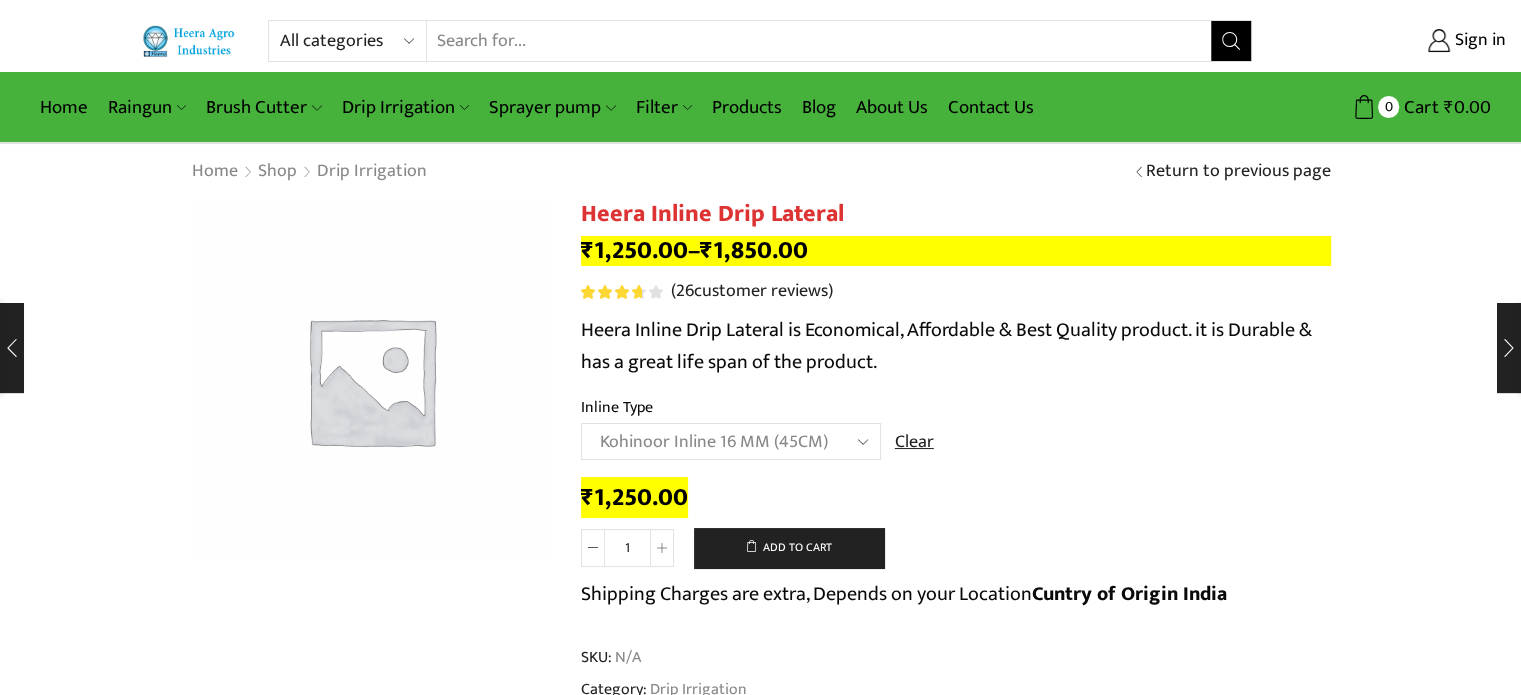 click on "Choose an option Heera Inline 12 MM (30CM) Heera Inline 12 MM (38CM) Heera Inline 12 MM (45CM) Heera Inline 12 MM (60CM) Heera Inline 12 MM (75CM) Heera Inline 12 MM (90CM) Kohinoor Inline 12 MM (30CM) Kohinoor Inline 12 MM (38CM) Kohinoor Inline 12 MM (45CM) Kohinoor Inline 12 MM (60CM) Kohinoor Inline 12 MM (75CM) Kohinoor Inline 12 MM (90CM) Heera Inline 16 MM (30CM) Heera Inline 16 MM (38CM) Heera Inline 16 MM (45CM) Heera Inline 16 MM (60CM) Diamond Inline 16 MM (30CM) Diamond Inline 16 MM (38CM) Diamond Inline 16 MM (45CM) Diamond Inline 16 MM (60CM) Kohinoor Inline 16 MM (30CM) Kohinoor Inline 16 MM (38CM) Kohinoor Inline 16 MM (45CM) Kohinoor Inline 16 MM (60CM) Heera Inline 20 MM (38CM)" 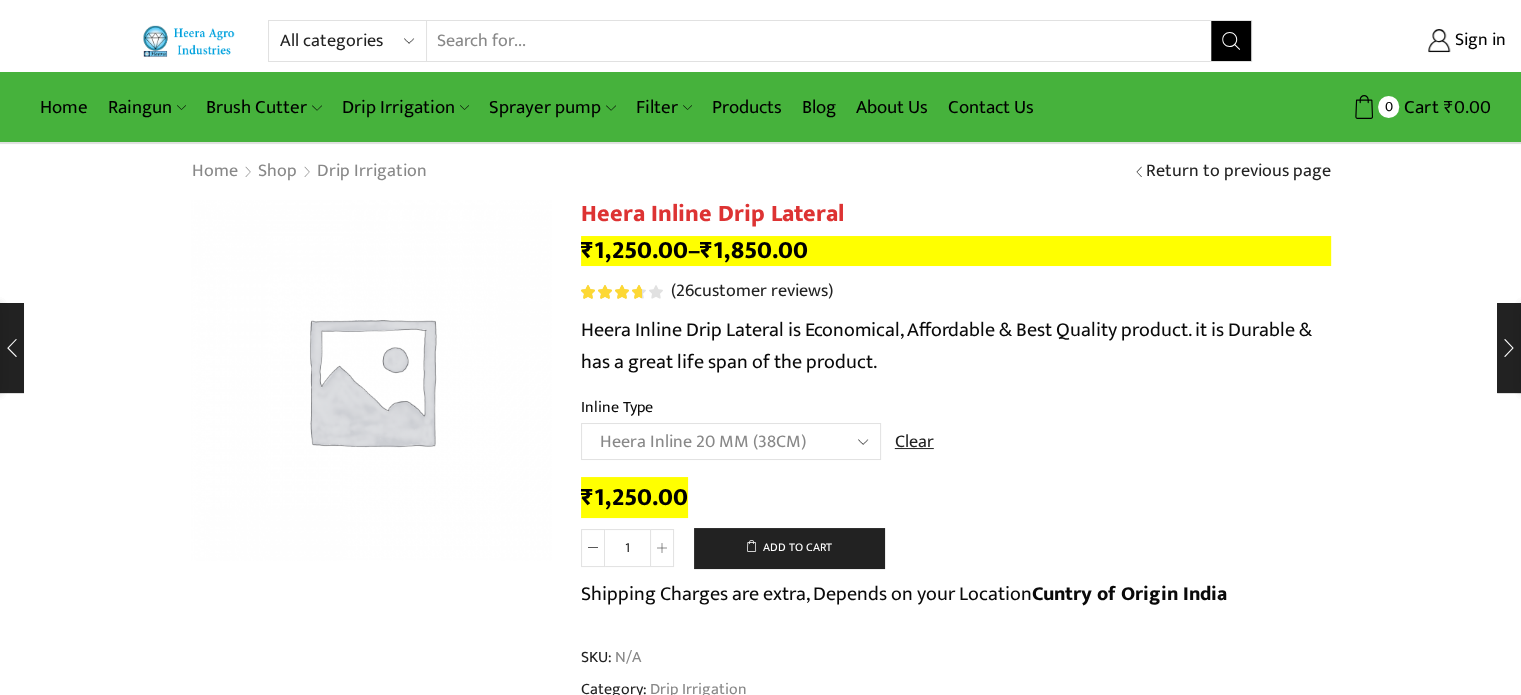 click on "Choose an option Heera Inline 12 MM (30CM) Heera Inline 12 MM (38CM) Heera Inline 12 MM (45CM) Heera Inline 12 MM (60CM) Heera Inline 12 MM (75CM) Heera Inline 12 MM (90CM) Kohinoor Inline 12 MM (30CM) Kohinoor Inline 12 MM (38CM) Kohinoor Inline 12 MM (45CM) Kohinoor Inline 12 MM (60CM) Kohinoor Inline 12 MM (75CM) Kohinoor Inline 12 MM (90CM) Heera Inline 16 MM (30CM) Heera Inline 16 MM (38CM) Heera Inline 16 MM (45CM) Heera Inline 16 MM (60CM) Diamond Inline 16 MM (30CM) Diamond Inline 16 MM (38CM) Diamond Inline 16 MM (45CM) Diamond Inline 16 MM (60CM) Kohinoor Inline 16 MM (30CM) Kohinoor Inline 16 MM (38CM) Kohinoor Inline 16 MM (45CM) Kohinoor Inline 16 MM (60CM) Heera Inline 20 MM (38CM)" 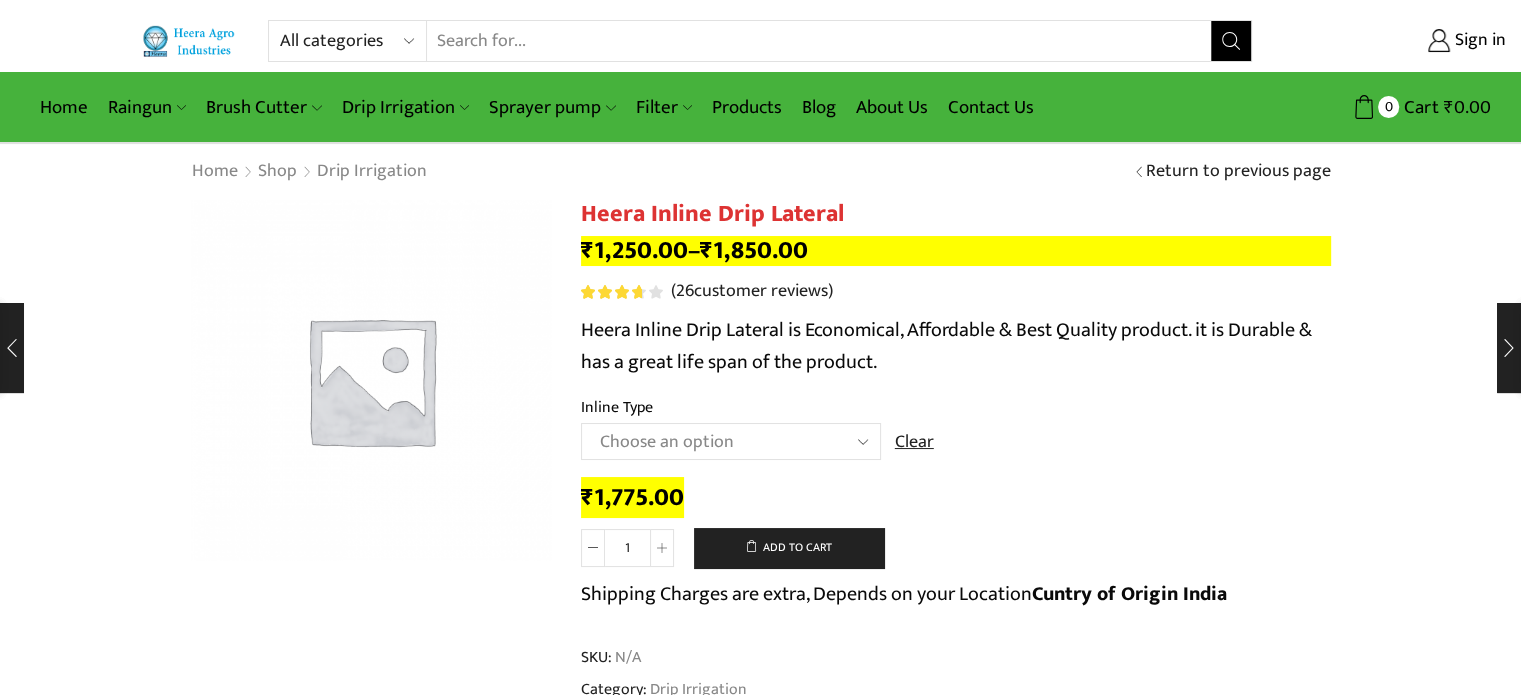 click on "₹ 1,775.00" 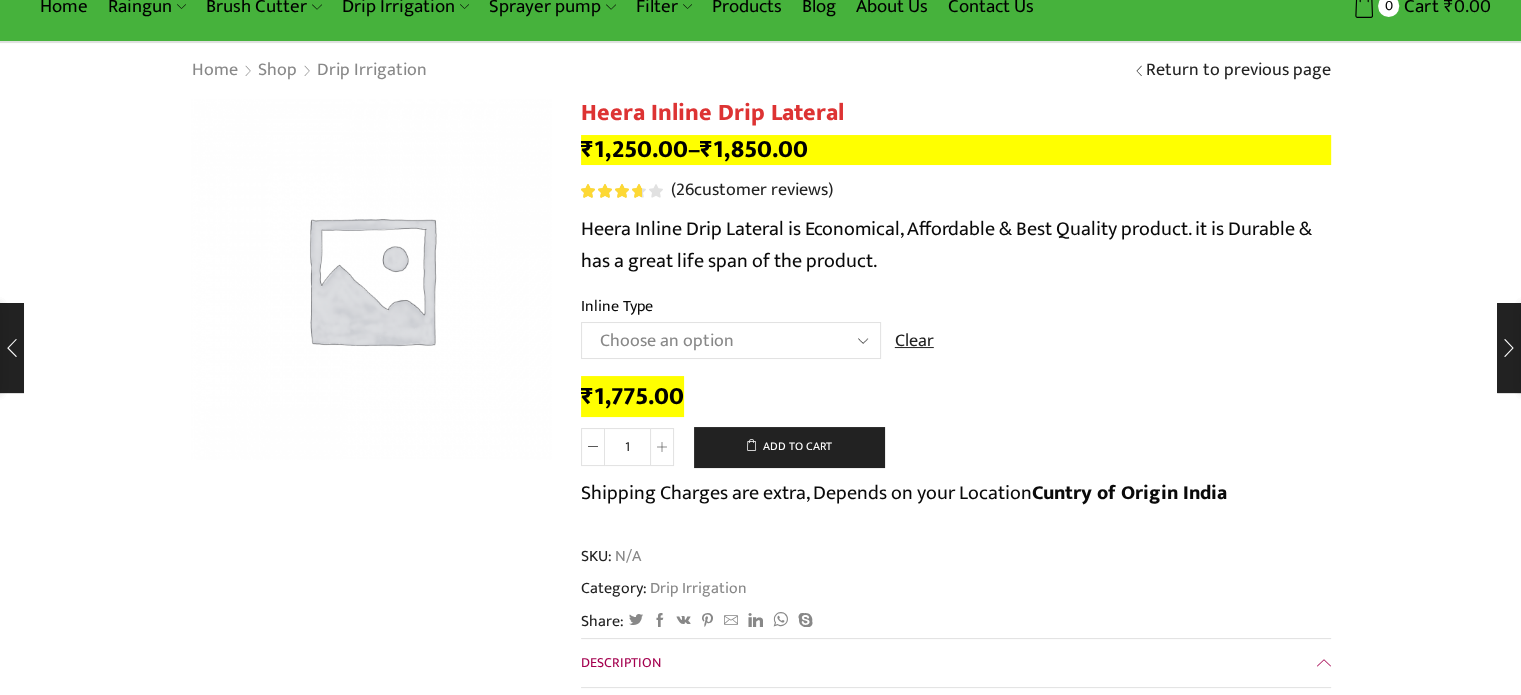 scroll, scrollTop: 0, scrollLeft: 0, axis: both 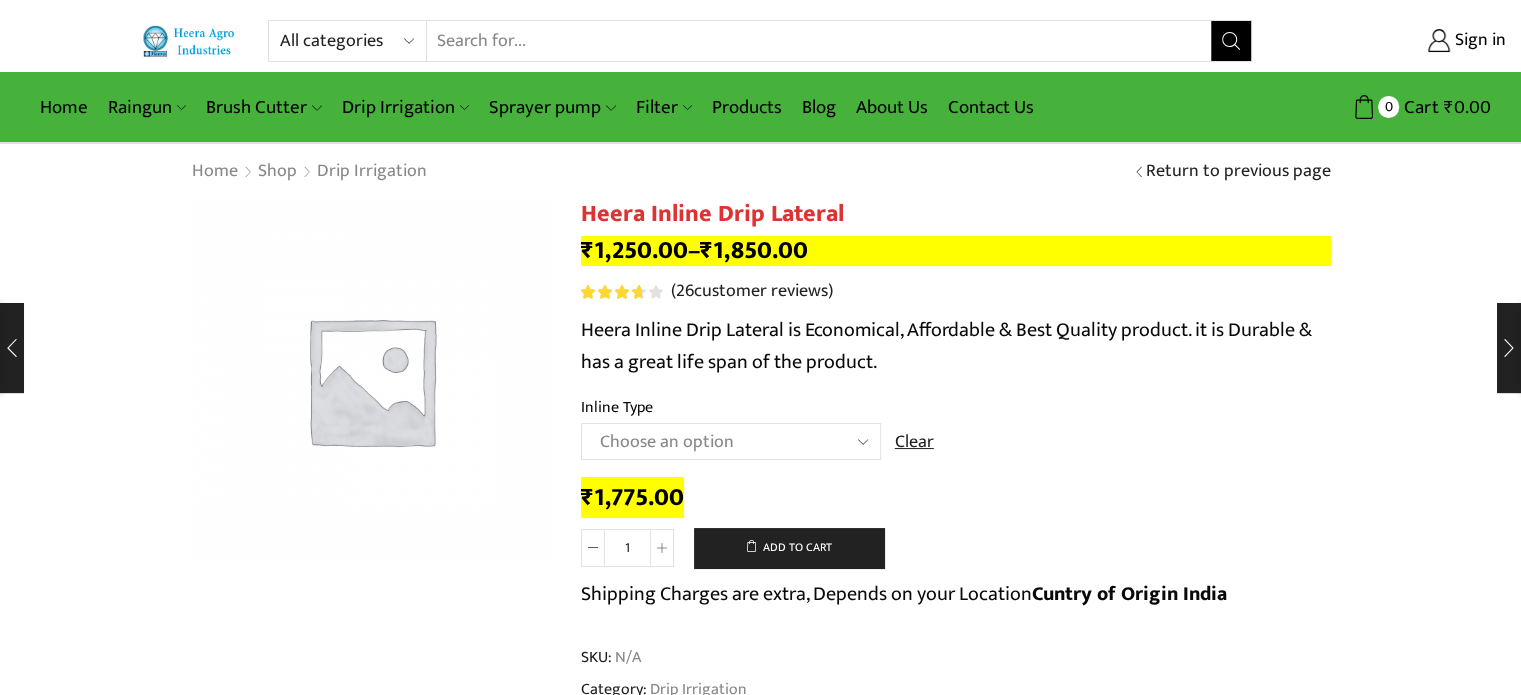 click on "Choose an option Heera Inline 12 MM (30CM) Heera Inline 12 MM (38CM) Heera Inline 12 MM (45CM) Heera Inline 12 MM (60CM) Heera Inline 12 MM (75CM) Heera Inline 12 MM (90CM) Kohinoor Inline 12 MM (30CM) Kohinoor Inline 12 MM (38CM) Kohinoor Inline 12 MM (45CM) Kohinoor Inline 12 MM (60CM) Kohinoor Inline 12 MM (75CM) Kohinoor Inline 12 MM (90CM) Heera Inline 16 MM (30CM) Heera Inline 16 MM (38CM) Heera Inline 16 MM (45CM) Heera Inline 16 MM (60CM) Diamond Inline 16 MM (30CM) Diamond Inline 16 MM (38CM) Diamond Inline 16 MM (45CM) Diamond Inline 16 MM (60CM) Kohinoor Inline 16 MM (30CM) Kohinoor Inline 16 MM (38CM) Kohinoor Inline 16 MM (45CM) Kohinoor Inline 16 MM (60CM) Heera Inline 20 MM (38CM)" 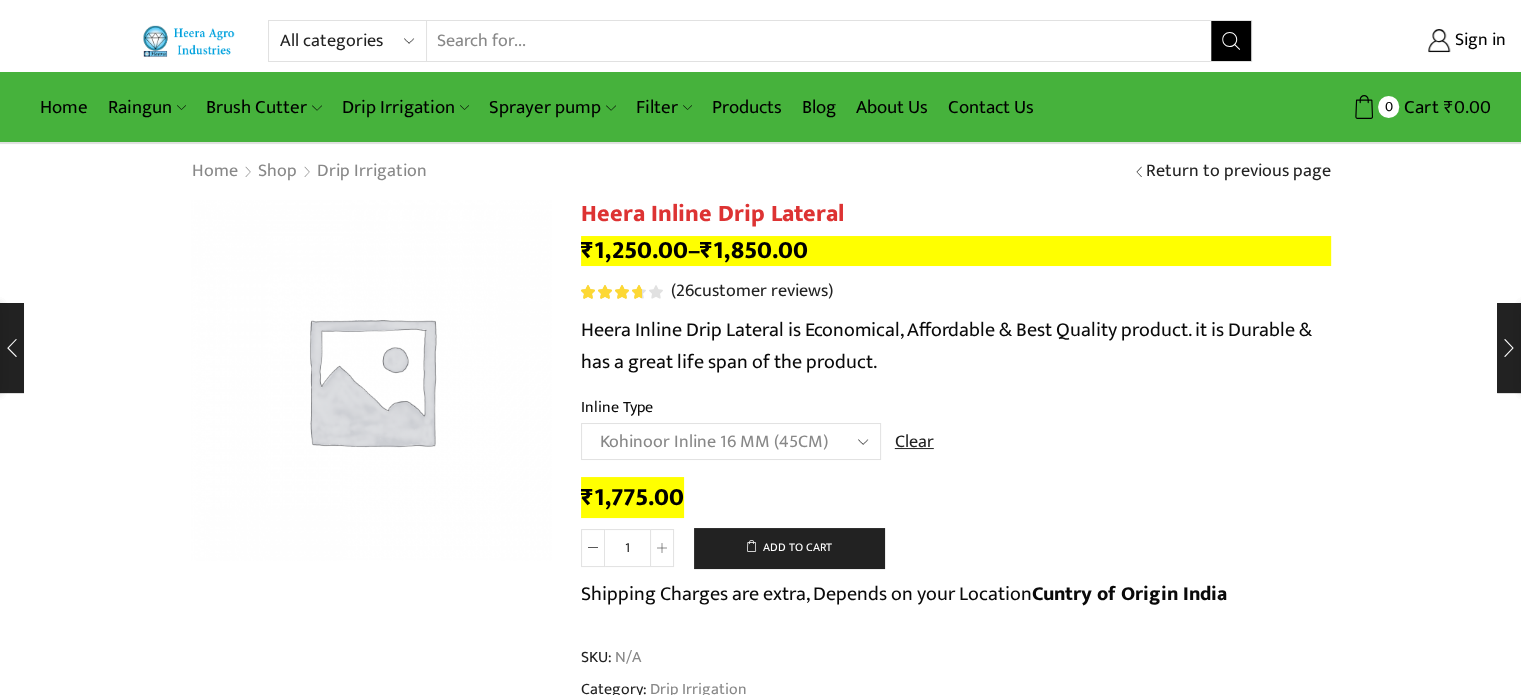 click on "Choose an option Heera Inline 12 MM (30CM) Heera Inline 12 MM (38CM) Heera Inline 12 MM (45CM) Heera Inline 12 MM (60CM) Heera Inline 12 MM (75CM) Heera Inline 12 MM (90CM) Kohinoor Inline 12 MM (30CM) Kohinoor Inline 12 MM (38CM) Kohinoor Inline 12 MM (45CM) Kohinoor Inline 12 MM (60CM) Kohinoor Inline 12 MM (75CM) Kohinoor Inline 12 MM (90CM) Heera Inline 16 MM (30CM) Heera Inline 16 MM (38CM) Heera Inline 16 MM (45CM) Heera Inline 16 MM (60CM) Diamond Inline 16 MM (30CM) Diamond Inline 16 MM (38CM) Diamond Inline 16 MM (45CM) Diamond Inline 16 MM (60CM) Kohinoor Inline 16 MM (30CM) Kohinoor Inline 16 MM (38CM) Kohinoor Inline 16 MM (45CM) Kohinoor Inline 16 MM (60CM) Heera Inline 20 MM (38CM)" 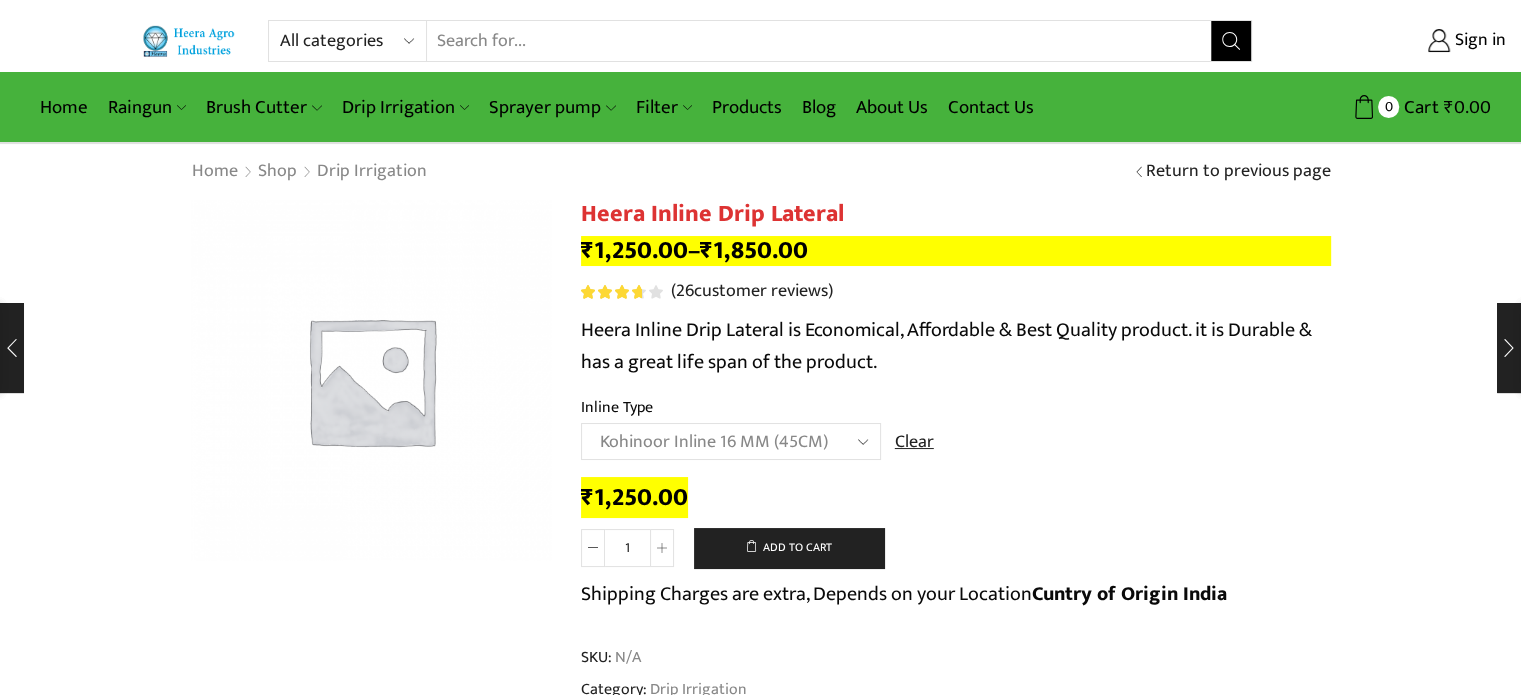 click on "Inline Type" 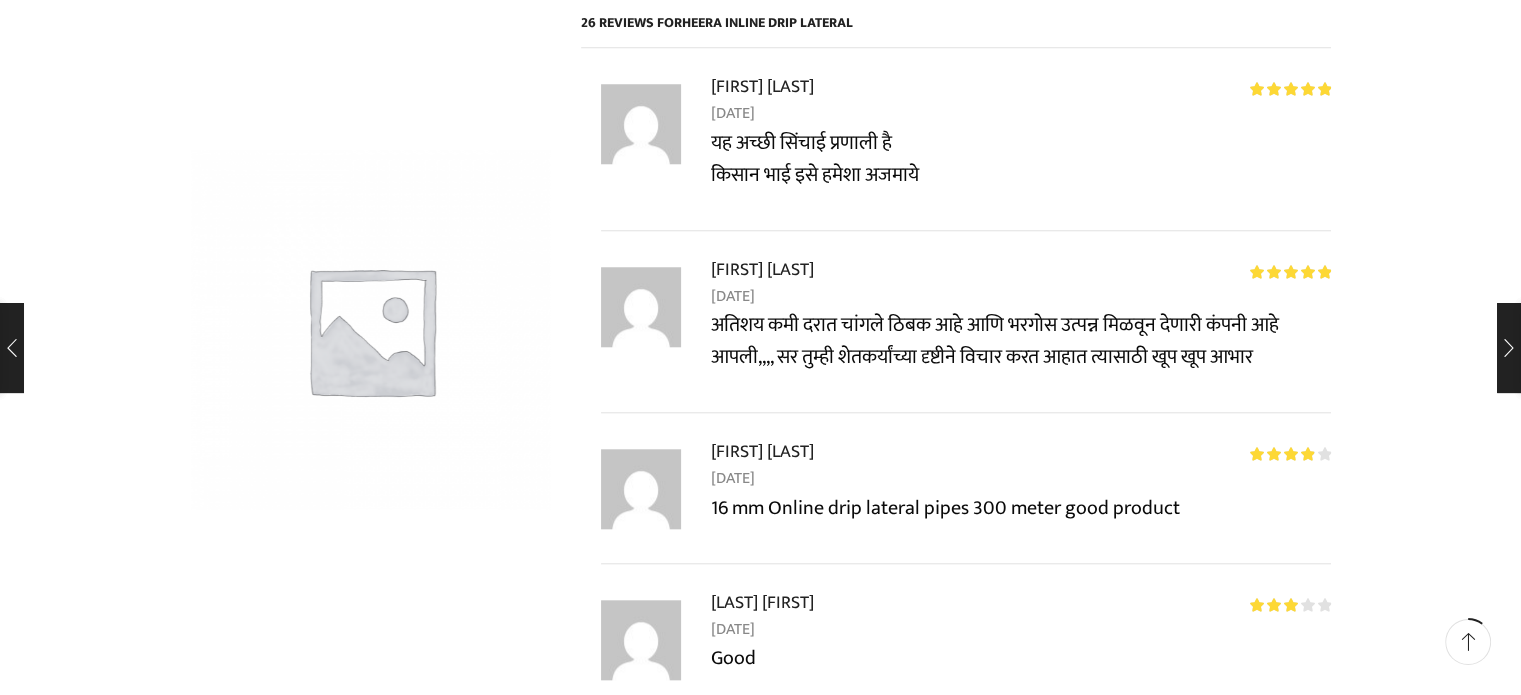 scroll, scrollTop: 1680, scrollLeft: 0, axis: vertical 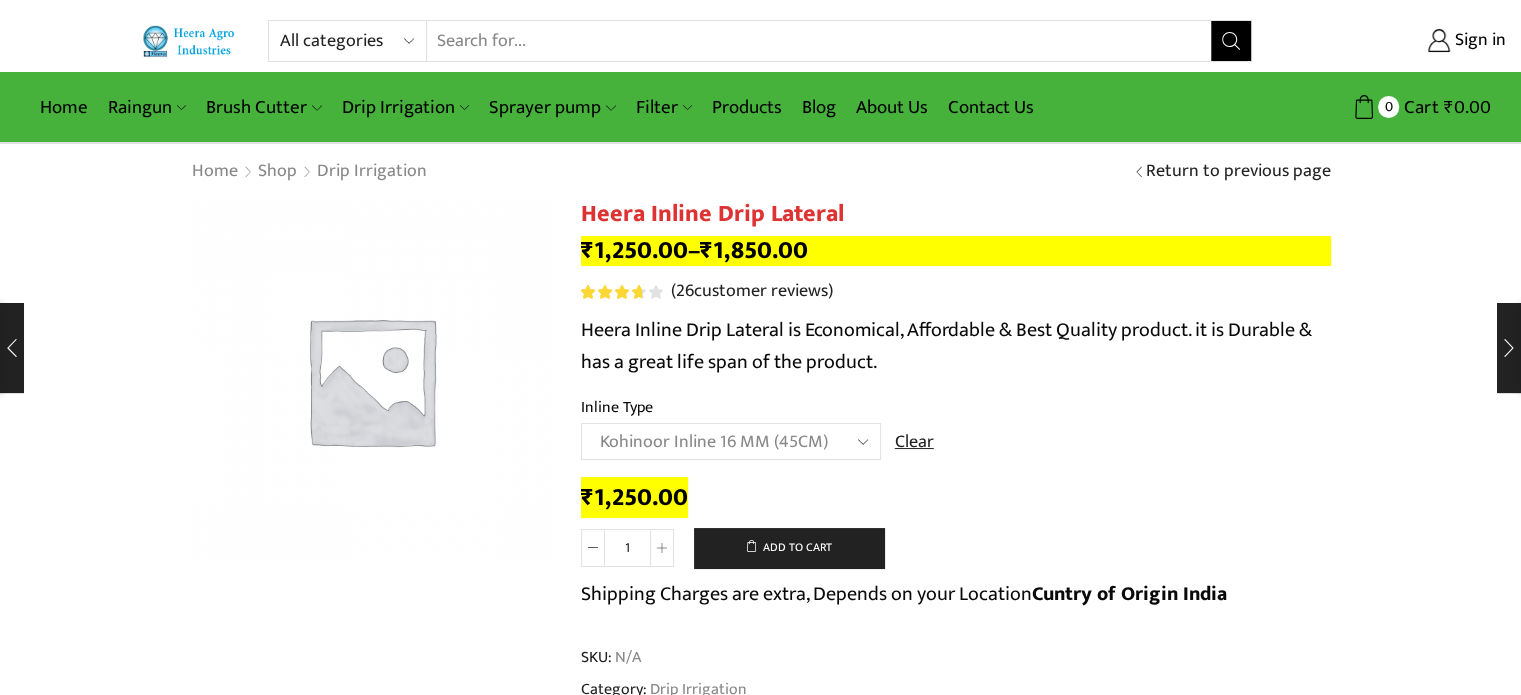 click on "Choose an option Heera Inline 12 MM (30CM) Heera Inline 12 MM (38CM) Heera Inline 12 MM (45CM) Heera Inline 12 MM (60CM) Heera Inline 12 MM (75CM) Heera Inline 12 MM (90CM) Kohinoor Inline 12 MM (30CM) Kohinoor Inline 12 MM (38CM) Kohinoor Inline 12 MM (45CM) Kohinoor Inline 12 MM (60CM) Kohinoor Inline 12 MM (75CM) Kohinoor Inline 12 MM (90CM) Heera Inline 16 MM (30CM) Heera Inline 16 MM (38CM) Heera Inline 16 MM (45CM) Heera Inline 16 MM (60CM) Diamond Inline 16 MM (30CM) Diamond Inline 16 MM (38CM) Diamond Inline 16 MM (45CM) Diamond Inline 16 MM (60CM) Kohinoor Inline 16 MM (30CM) Kohinoor Inline 16 MM (38CM) Kohinoor Inline 16 MM (45CM) Kohinoor Inline 16 MM (60CM) Heera Inline 20 MM (38CM)" 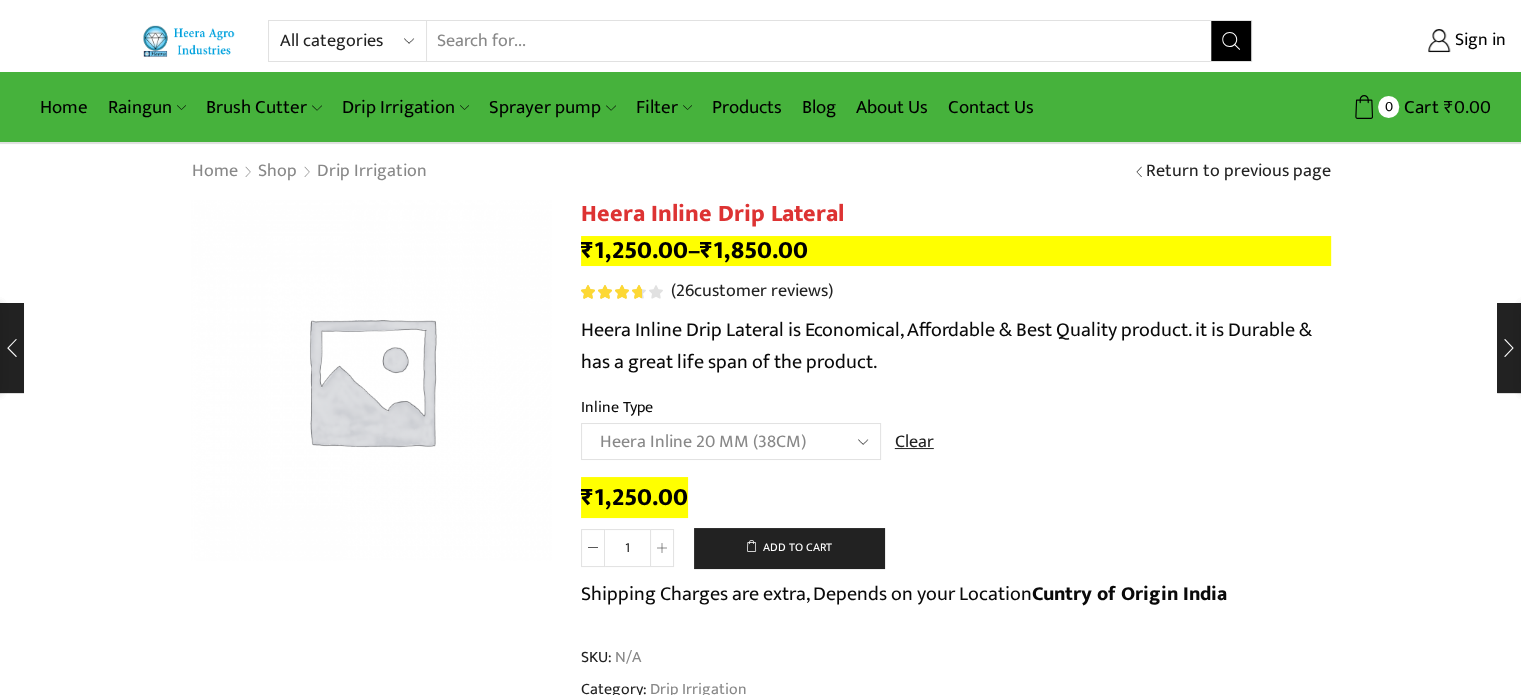 click on "Choose an option Heera Inline 12 MM (30CM) Heera Inline 12 MM (38CM) Heera Inline 12 MM (45CM) Heera Inline 12 MM (60CM) Heera Inline 12 MM (75CM) Heera Inline 12 MM (90CM) Kohinoor Inline 12 MM (30CM) Kohinoor Inline 12 MM (38CM) Kohinoor Inline 12 MM (45CM) Kohinoor Inline 12 MM (60CM) Kohinoor Inline 12 MM (75CM) Kohinoor Inline 12 MM (90CM) Heera Inline 16 MM (30CM) Heera Inline 16 MM (38CM) Heera Inline 16 MM (45CM) Heera Inline 16 MM (60CM) Diamond Inline 16 MM (30CM) Diamond Inline 16 MM (38CM) Diamond Inline 16 MM (45CM) Diamond Inline 16 MM (60CM) Kohinoor Inline 16 MM (30CM) Kohinoor Inline 16 MM (38CM) Kohinoor Inline 16 MM (45CM) Kohinoor Inline 16 MM (60CM) Heera Inline 20 MM (38CM)" 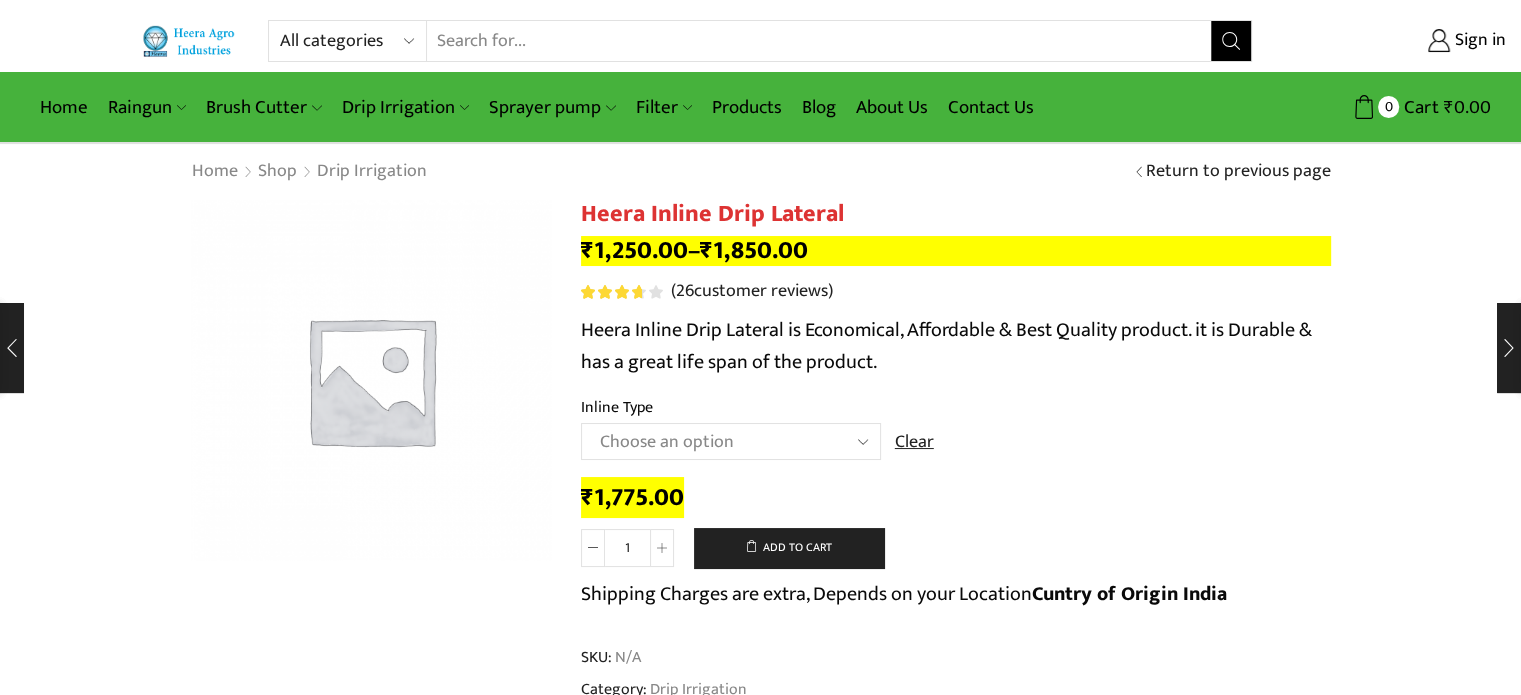 click on "₹ 1,775.00" 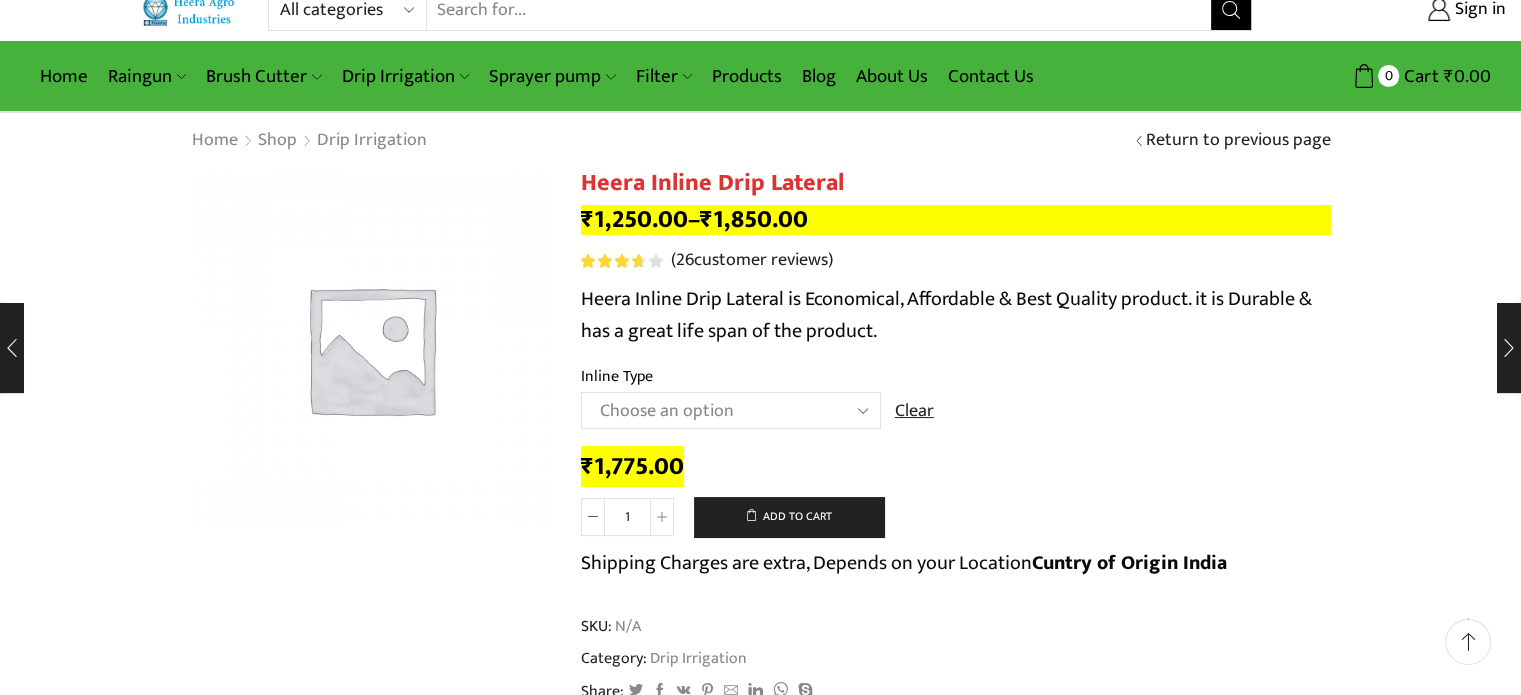 scroll, scrollTop: 0, scrollLeft: 0, axis: both 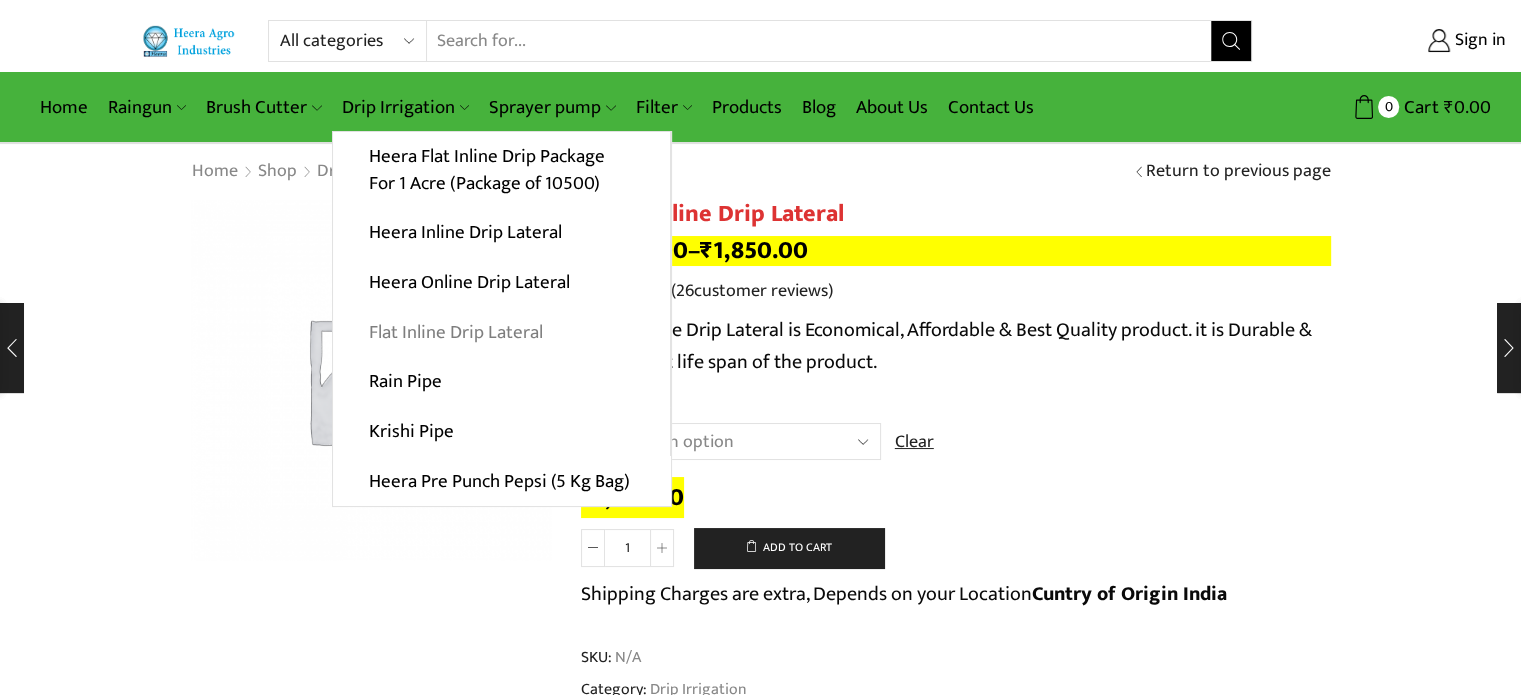 click on "Flat Inline Drip Lateral" at bounding box center [501, 332] 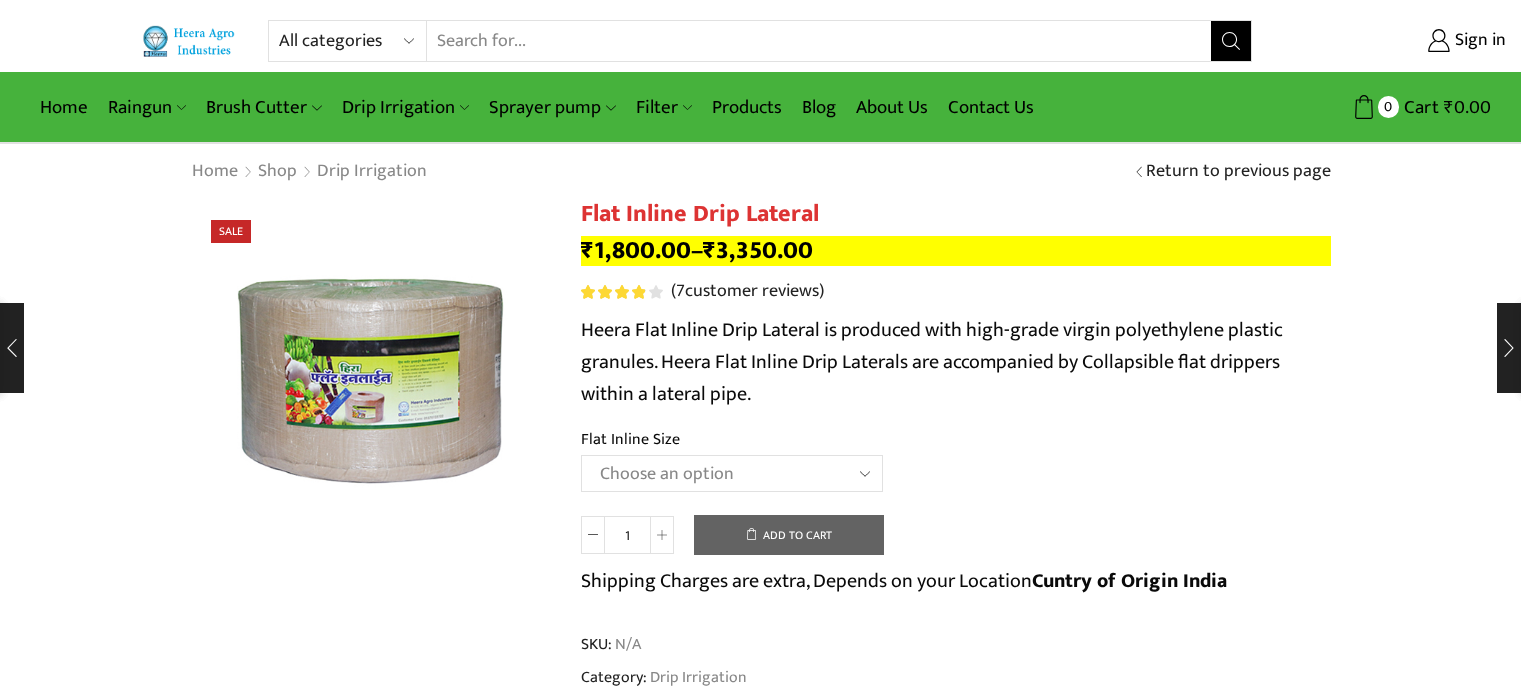 scroll, scrollTop: 0, scrollLeft: 0, axis: both 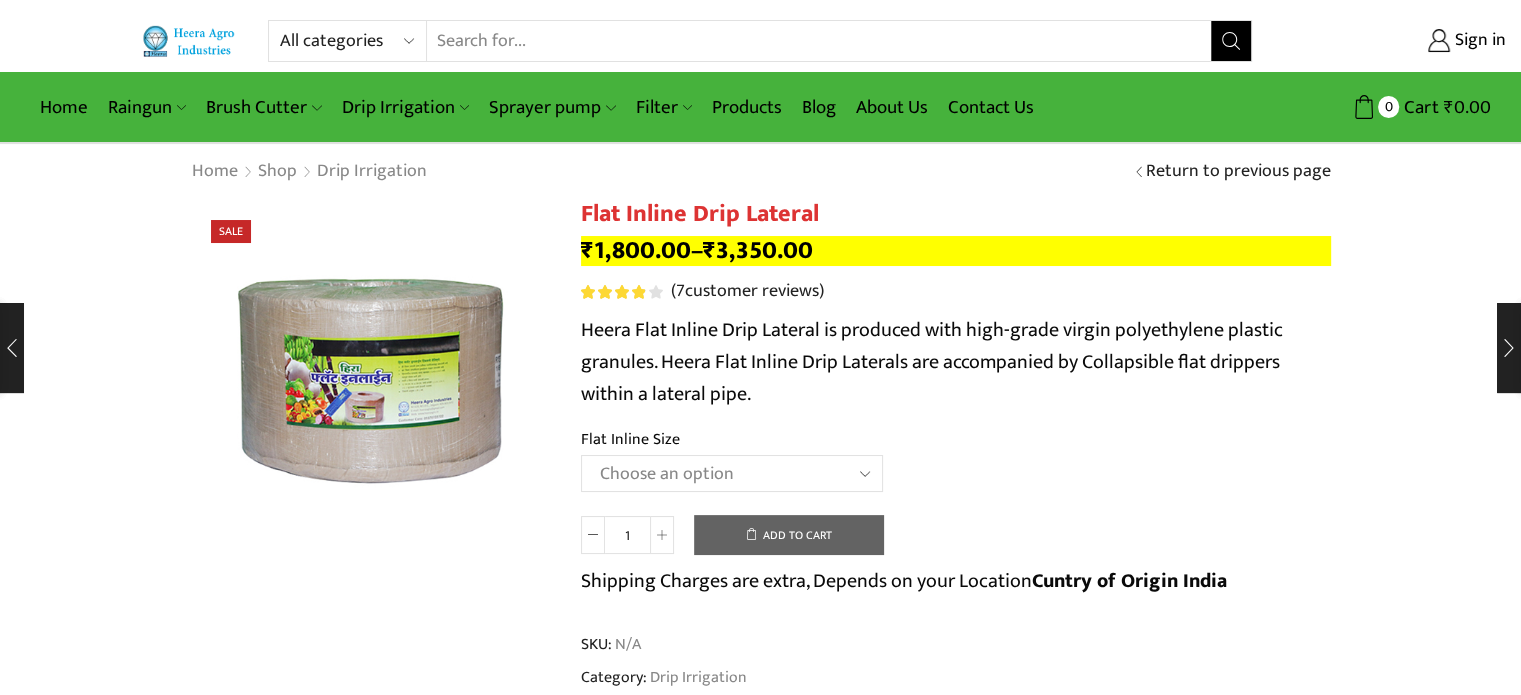 click on "Choose an option 12 MM 0.25 Thickness (30 CM) 12 MM 0.25 Thickness (40 CM) 12 MM 0.25 Thickness (50 CM) 12 MM 0.25 Thickness (60 CM) 12 MM 0.40 Thickness (30 CM) 12 MM 0.40 Thickness (40 CM) 12 MM 0.40 Thickness (50 CM) 12 MM 0.40 Thickness (60 CM) 12 MM 0.50 Thickness (30 CM) 12 MM 0.50 Thickness (40 CM) 12 MM 0.50 Thickness (50 CM) 12 MM 0.50 Thickness (60 CM) 16 MM 0.15 Thickness (40 CM) 16 MM 0.20 Thickness (30 CM) 16 MM 0.20 Thickness (40 CM) 16 MM 0.25 Thickness (30 CM) 16 MM 0.25 Thickness (40 CM) 16 MM 0.25 Thickness (50 CM) 16 MM 0.25 Thickness (60 CM) 16 MM 0.40 Thickness (30 CM) 16 MM 0.40 Thickness (40 CM) 16 MM 0.40 Thickness (50 CM) 16 MM 0.40 Thickness (60 CM) 16 MM 0.50 Thickness (30 CM) 16 MM 0.50 Thickness (40 CM) 16 MM 0.50 Thickness (50 CM) 16 MM 0.50 Thickness (60 CM) 16 MM 0.70 Thickness (30 CM) 16 MM 0.70 Thickness (40 CM) 16 MM 0.70 Thickness (50 CM) 16 MM 0.70 Thickness (60 CM) 20 MM 0.25 Thickness (30 CM) 20 MM 0.25 Thickness (40 CM) 20 MM 0.25 Thickness (50 CM)" at bounding box center [732, 473] 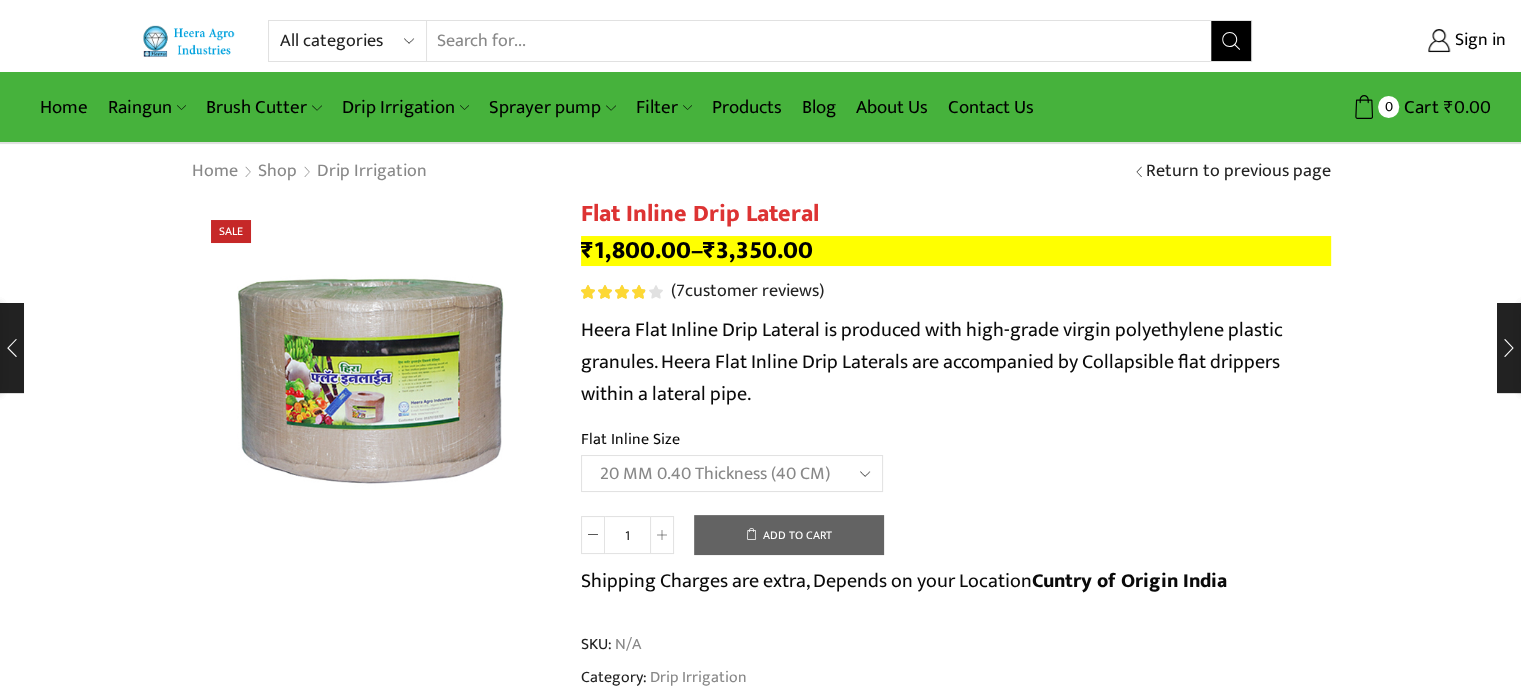click on "Choose an option 12 MM 0.25 Thickness (30 CM) 12 MM 0.25 Thickness (40 CM) 12 MM 0.25 Thickness (50 CM) 12 MM 0.25 Thickness (60 CM) 12 MM 0.40 Thickness (30 CM) 12 MM 0.40 Thickness (40 CM) 12 MM 0.40 Thickness (50 CM) 12 MM 0.40 Thickness (60 CM) 12 MM 0.50 Thickness (30 CM) 12 MM 0.50 Thickness (40 CM) 12 MM 0.50 Thickness (50 CM) 12 MM 0.50 Thickness (60 CM) 16 MM 0.15 Thickness (40 CM) 16 MM 0.20 Thickness (30 CM) 16 MM 0.20 Thickness (40 CM) 16 MM 0.25 Thickness (30 CM) 16 MM 0.25 Thickness (40 CM) 16 MM 0.25 Thickness (50 CM) 16 MM 0.25 Thickness (60 CM) 16 MM 0.40 Thickness (30 CM) 16 MM 0.40 Thickness (40 CM) 16 MM 0.40 Thickness (50 CM) 16 MM 0.40 Thickness (60 CM) 16 MM 0.50 Thickness (30 CM) 16 MM 0.50 Thickness (40 CM) 16 MM 0.50 Thickness (50 CM) 16 MM 0.50 Thickness (60 CM) 16 MM 0.70 Thickness (30 CM) 16 MM 0.70 Thickness (40 CM) 16 MM 0.70 Thickness (50 CM) 16 MM 0.70 Thickness (60 CM) 20 MM 0.25 Thickness (30 CM) 20 MM 0.25 Thickness (40 CM) 20 MM 0.25 Thickness (50 CM)" at bounding box center [732, 473] 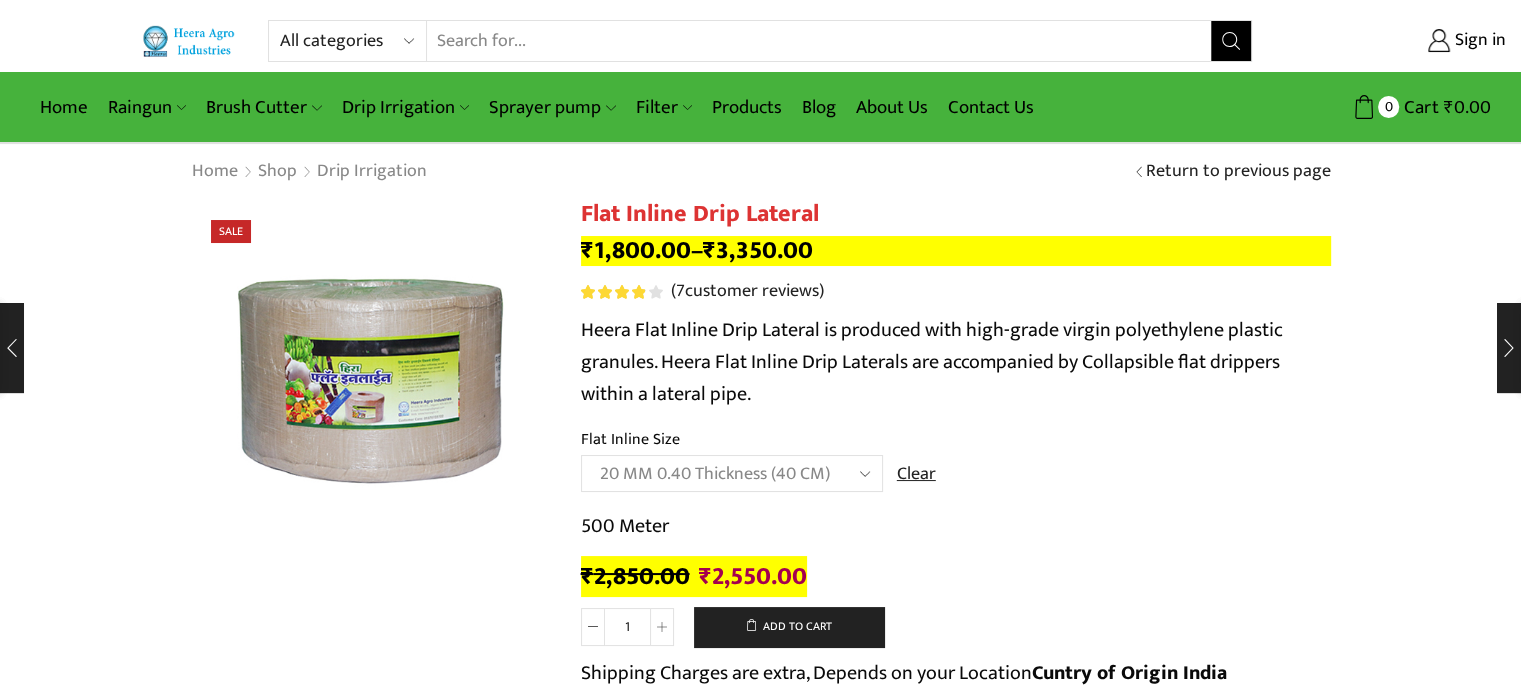 click on "Flat Inline Size" at bounding box center [956, 441] 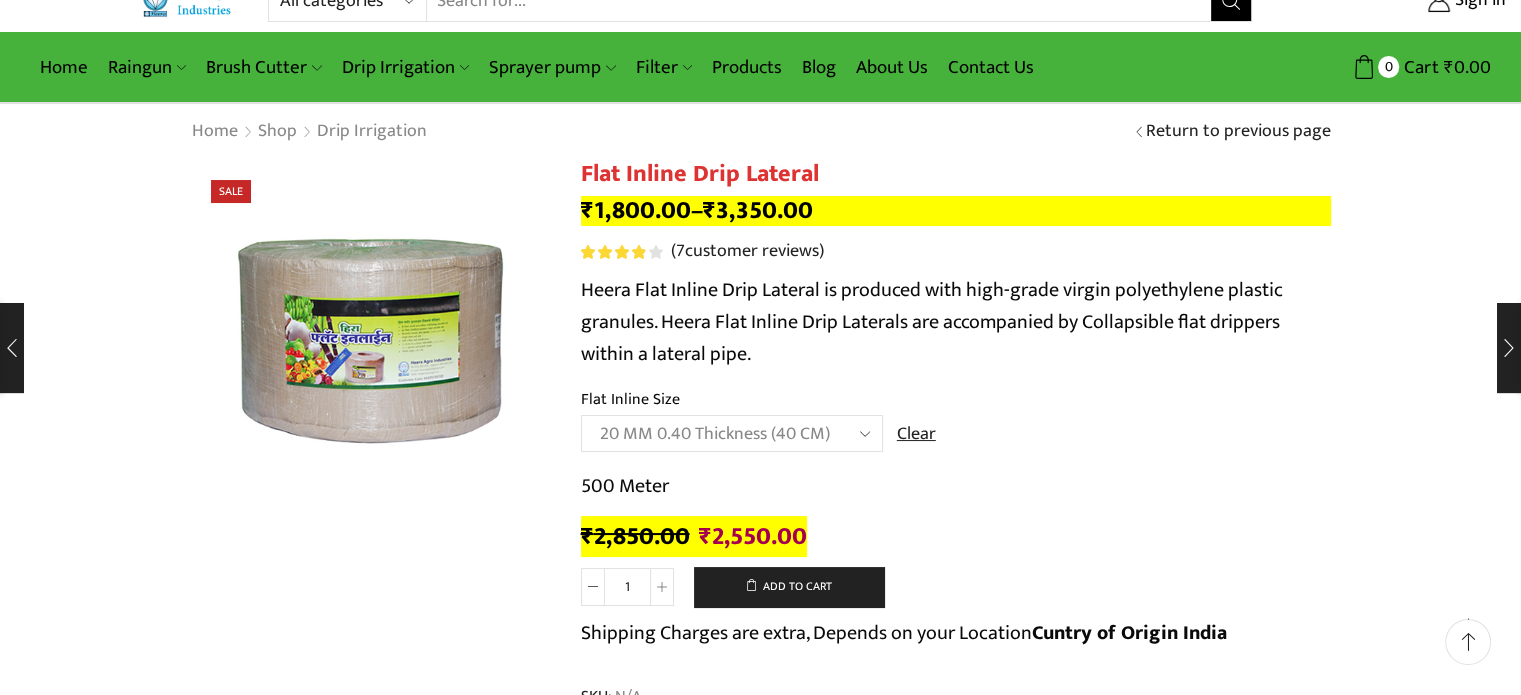 scroll, scrollTop: 80, scrollLeft: 0, axis: vertical 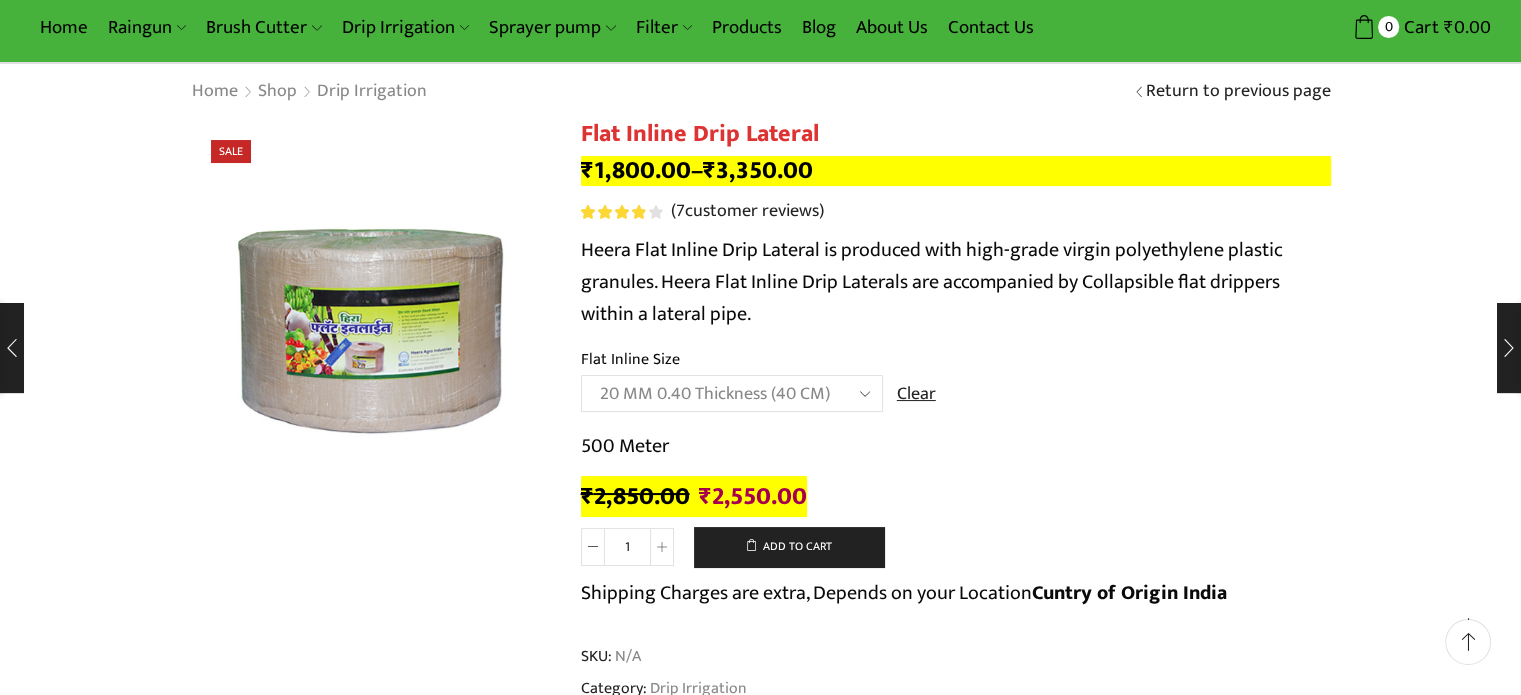 click on "Choose an option 12 MM 0.25 Thickness (30 CM) 12 MM 0.25 Thickness (40 CM) 12 MM 0.25 Thickness (50 CM) 12 MM 0.25 Thickness (60 CM) 12 MM 0.40 Thickness (30 CM) 12 MM 0.40 Thickness (40 CM) 12 MM 0.40 Thickness (50 CM) 12 MM 0.40 Thickness (60 CM) 12 MM 0.50 Thickness (30 CM) 12 MM 0.50 Thickness (40 CM) 12 MM 0.50 Thickness (50 CM) 12 MM 0.50 Thickness (60 CM) 16 MM 0.15 Thickness (40 CM) 16 MM 0.20 Thickness (30 CM) 16 MM 0.20 Thickness (40 CM) 16 MM 0.25 Thickness (30 CM) 16 MM 0.25 Thickness (40 CM) 16 MM 0.25 Thickness (50 CM) 16 MM 0.25 Thickness (60 CM) 16 MM 0.40 Thickness (30 CM) 16 MM 0.40 Thickness (40 CM) 16 MM 0.40 Thickness (50 CM) 16 MM 0.40 Thickness (60 CM) 16 MM 0.50 Thickness (30 CM) 16 MM 0.50 Thickness (40 CM) 16 MM 0.50 Thickness (50 CM) 16 MM 0.50 Thickness (60 CM) 16 MM 0.70 Thickness (30 CM) 16 MM 0.70 Thickness (40 CM) 16 MM 0.70 Thickness (50 CM) 16 MM 0.70 Thickness (60 CM) 20 MM 0.25 Thickness (30 CM) 20 MM 0.25 Thickness (40 CM) 20 MM 0.25 Thickness (50 CM)" at bounding box center (732, 393) 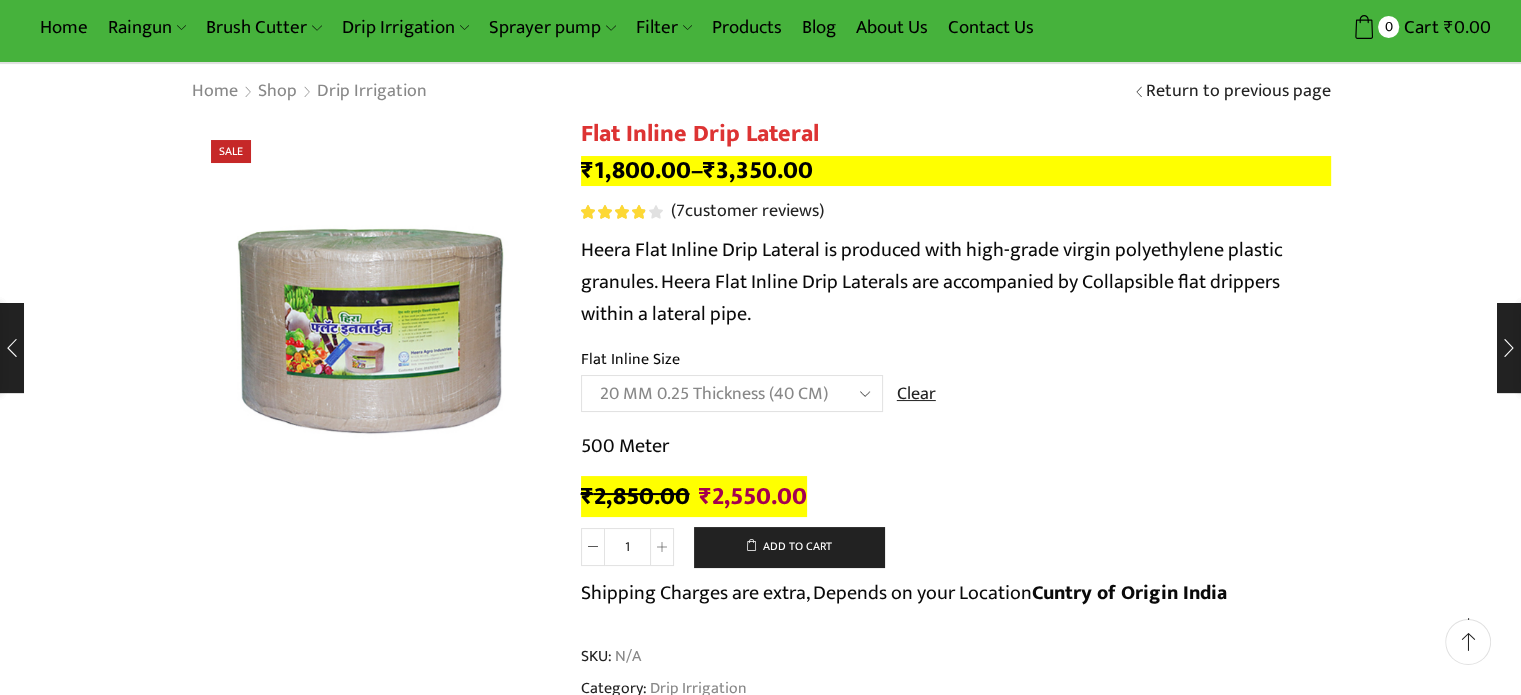 click on "Choose an option 12 MM 0.25 Thickness (30 CM) 12 MM 0.25 Thickness (40 CM) 12 MM 0.25 Thickness (50 CM) 12 MM 0.25 Thickness (60 CM) 12 MM 0.40 Thickness (30 CM) 12 MM 0.40 Thickness (40 CM) 12 MM 0.40 Thickness (50 CM) 12 MM 0.40 Thickness (60 CM) 12 MM 0.50 Thickness (30 CM) 12 MM 0.50 Thickness (40 CM) 12 MM 0.50 Thickness (50 CM) 12 MM 0.50 Thickness (60 CM) 16 MM 0.15 Thickness (40 CM) 16 MM 0.20 Thickness (30 CM) 16 MM 0.20 Thickness (40 CM) 16 MM 0.25 Thickness (30 CM) 16 MM 0.25 Thickness (40 CM) 16 MM 0.25 Thickness (50 CM) 16 MM 0.25 Thickness (60 CM) 16 MM 0.40 Thickness (30 CM) 16 MM 0.40 Thickness (40 CM) 16 MM 0.40 Thickness (50 CM) 16 MM 0.40 Thickness (60 CM) 16 MM 0.50 Thickness (30 CM) 16 MM 0.50 Thickness (40 CM) 16 MM 0.50 Thickness (50 CM) 16 MM 0.50 Thickness (60 CM) 16 MM 0.70 Thickness (30 CM) 16 MM 0.70 Thickness (40 CM) 16 MM 0.70 Thickness (50 CM) 16 MM 0.70 Thickness (60 CM) 20 MM 0.25 Thickness (30 CM) 20 MM 0.25 Thickness (40 CM) 20 MM 0.25 Thickness (50 CM)" at bounding box center [732, 393] 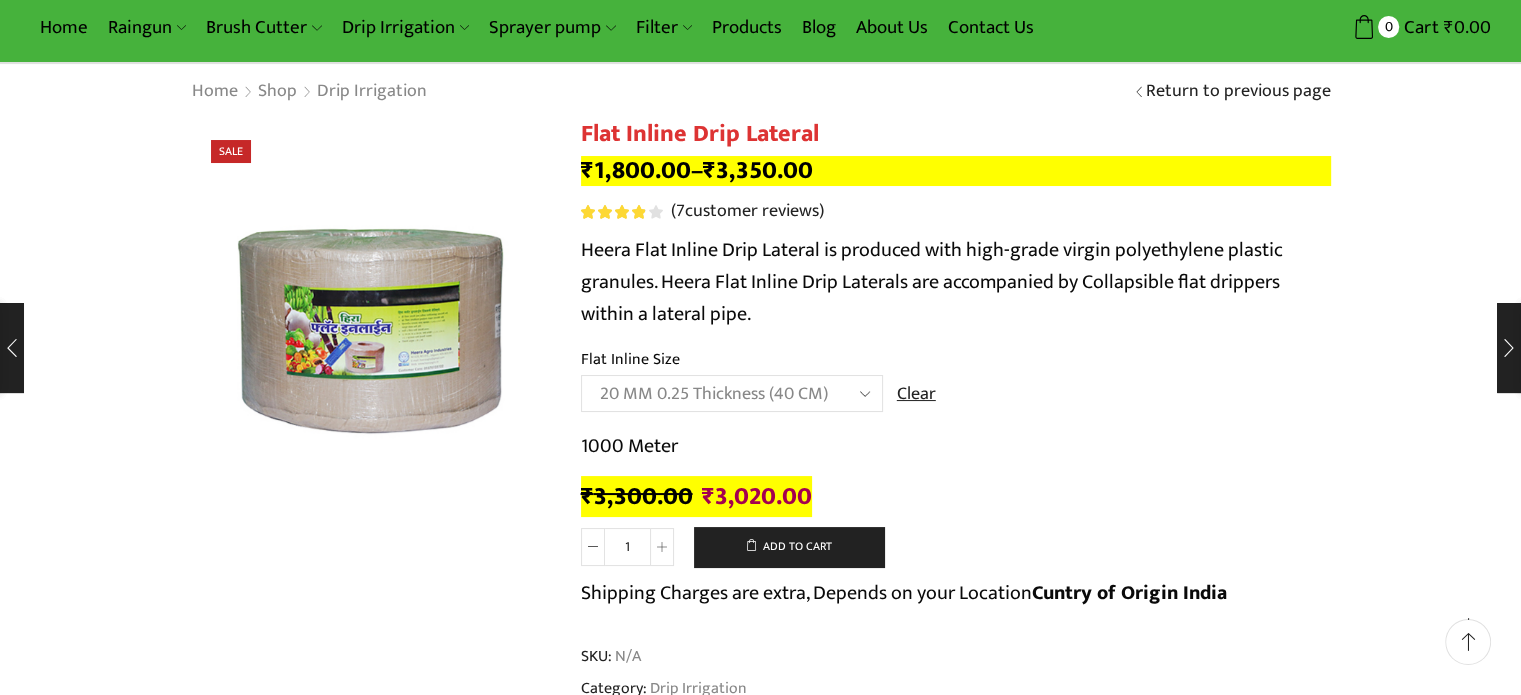 click on "1000 Meter" at bounding box center [956, 446] 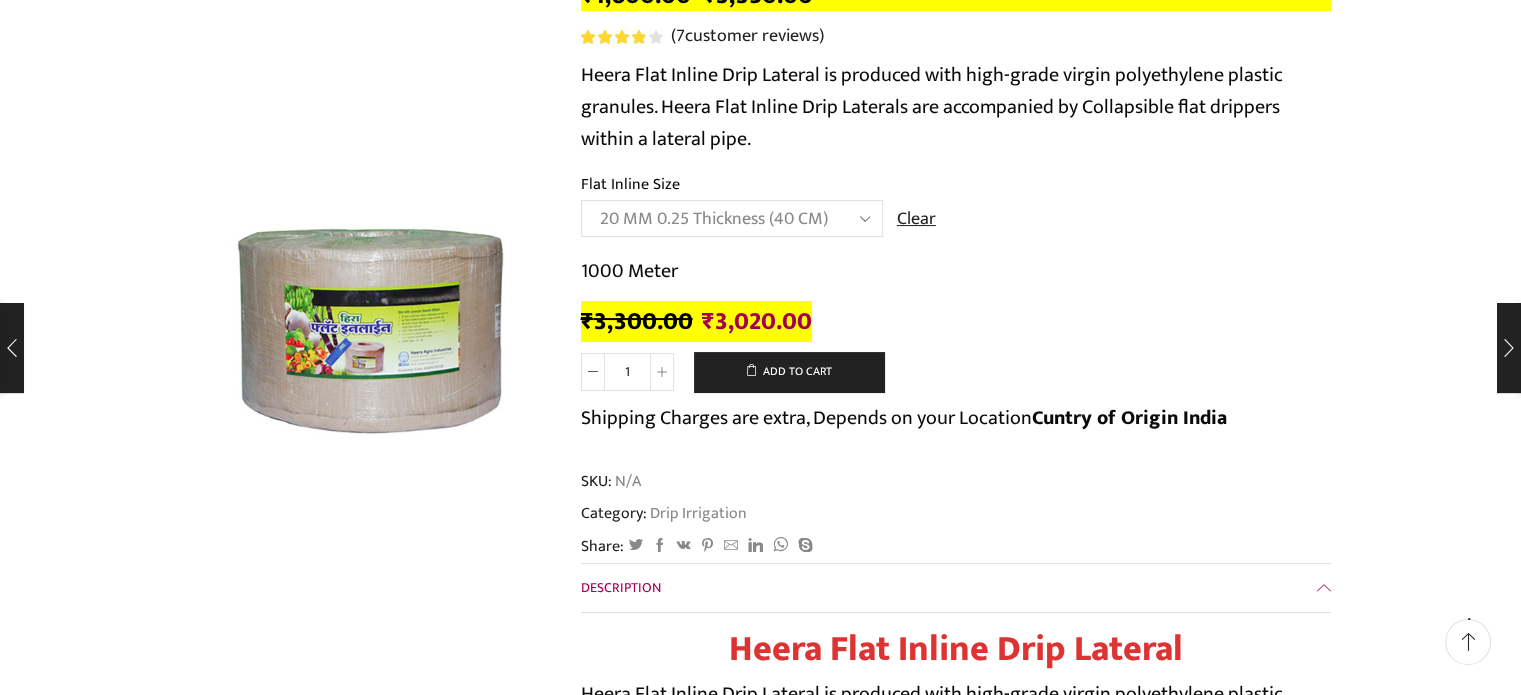 scroll, scrollTop: 360, scrollLeft: 0, axis: vertical 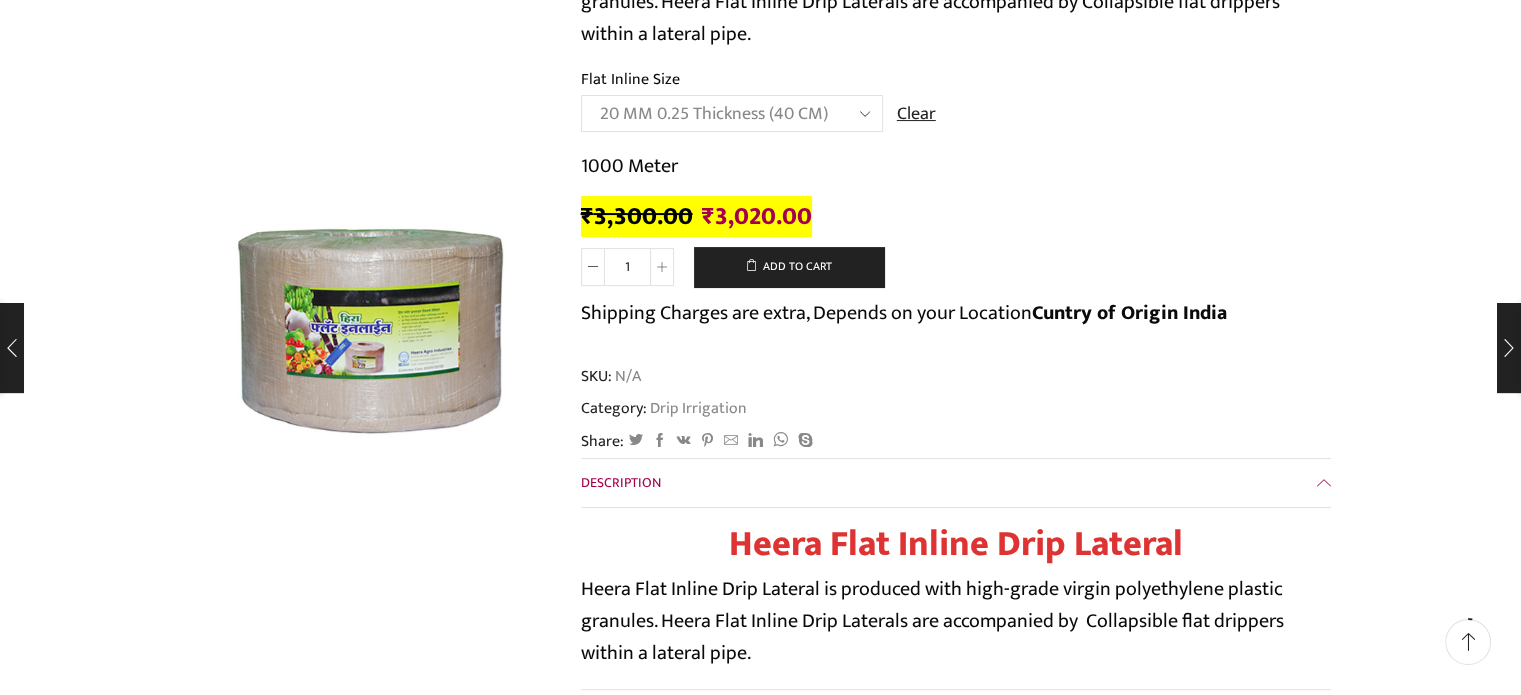click on "Choose an option 12 MM 0.25 Thickness (30 CM) 12 MM 0.25 Thickness (40 CM) 12 MM 0.25 Thickness (50 CM) 12 MM 0.25 Thickness (60 CM) 12 MM 0.40 Thickness (30 CM) 12 MM 0.40 Thickness (40 CM) 12 MM 0.40 Thickness (50 CM) 12 MM 0.40 Thickness (60 CM) 12 MM 0.50 Thickness (30 CM) 12 MM 0.50 Thickness (40 CM) 12 MM 0.50 Thickness (50 CM) 12 MM 0.50 Thickness (60 CM) 16 MM 0.15 Thickness (40 CM) 16 MM 0.20 Thickness (30 CM) 16 MM 0.20 Thickness (40 CM) 16 MM 0.25 Thickness (30 CM) 16 MM 0.25 Thickness (40 CM) 16 MM 0.25 Thickness (50 CM) 16 MM 0.25 Thickness (60 CM) 16 MM 0.40 Thickness (30 CM) 16 MM 0.40 Thickness (40 CM) 16 MM 0.40 Thickness (50 CM) 16 MM 0.40 Thickness (60 CM) 16 MM 0.50 Thickness (30 CM) 16 MM 0.50 Thickness (40 CM) 16 MM 0.50 Thickness (50 CM) 16 MM 0.50 Thickness (60 CM) 16 MM 0.70 Thickness (30 CM) 16 MM 0.70 Thickness (40 CM) 16 MM 0.70 Thickness (50 CM) 16 MM 0.70 Thickness (60 CM) 20 MM 0.25 Thickness (30 CM) 20 MM 0.25 Thickness (40 CM) 20 MM 0.25 Thickness (50 CM)" at bounding box center (732, 113) 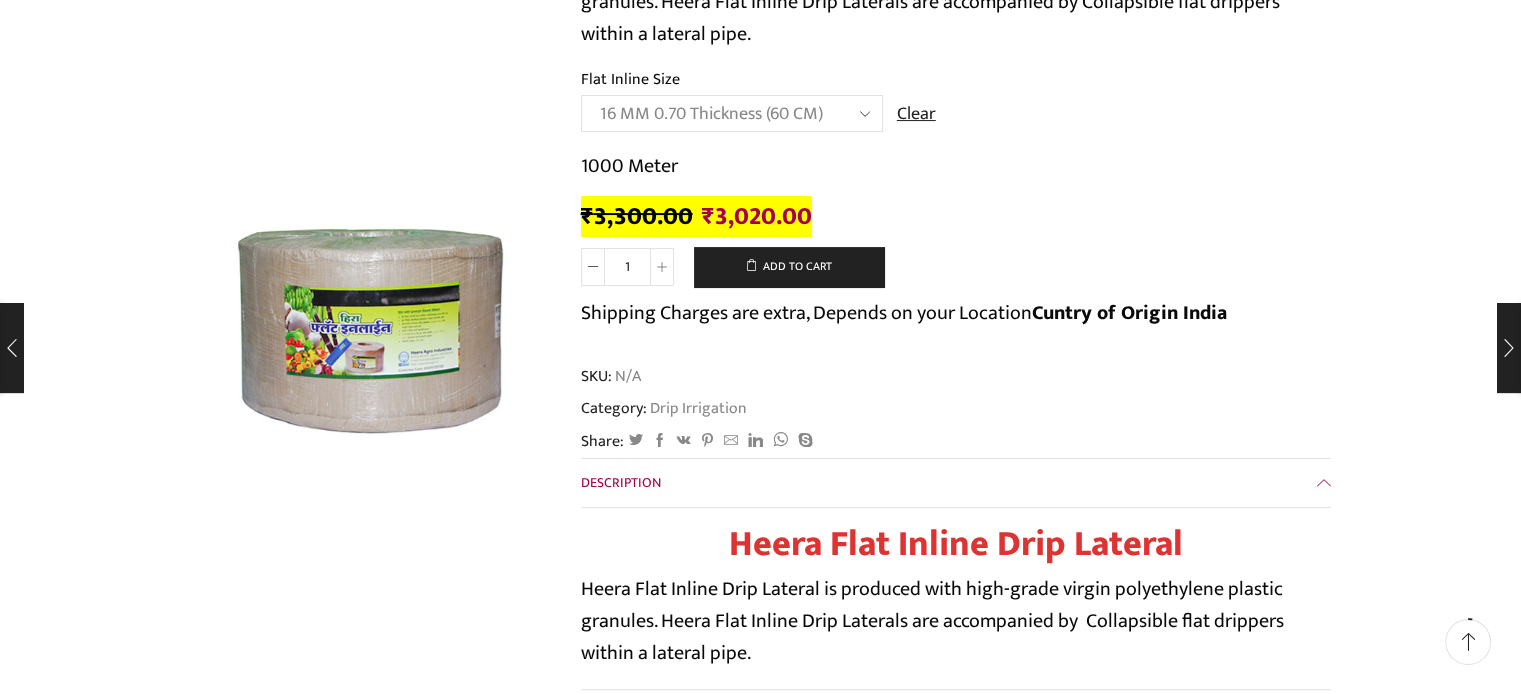 click on "Choose an option 12 MM 0.25 Thickness (30 CM) 12 MM 0.25 Thickness (40 CM) 12 MM 0.25 Thickness (50 CM) 12 MM 0.25 Thickness (60 CM) 12 MM 0.40 Thickness (30 CM) 12 MM 0.40 Thickness (40 CM) 12 MM 0.40 Thickness (50 CM) 12 MM 0.40 Thickness (60 CM) 12 MM 0.50 Thickness (30 CM) 12 MM 0.50 Thickness (40 CM) 12 MM 0.50 Thickness (50 CM) 12 MM 0.50 Thickness (60 CM) 16 MM 0.15 Thickness (40 CM) 16 MM 0.20 Thickness (30 CM) 16 MM 0.20 Thickness (40 CM) 16 MM 0.25 Thickness (30 CM) 16 MM 0.25 Thickness (40 CM) 16 MM 0.25 Thickness (50 CM) 16 MM 0.25 Thickness (60 CM) 16 MM 0.40 Thickness (30 CM) 16 MM 0.40 Thickness (40 CM) 16 MM 0.40 Thickness (50 CM) 16 MM 0.40 Thickness (60 CM) 16 MM 0.50 Thickness (30 CM) 16 MM 0.50 Thickness (40 CM) 16 MM 0.50 Thickness (50 CM) 16 MM 0.50 Thickness (60 CM) 16 MM 0.70 Thickness (30 CM) 16 MM 0.70 Thickness (40 CM) 16 MM 0.70 Thickness (50 CM) 16 MM 0.70 Thickness (60 CM) 20 MM 0.25 Thickness (30 CM) 20 MM 0.25 Thickness (40 CM) 20 MM 0.25 Thickness (50 CM)" at bounding box center (732, 113) 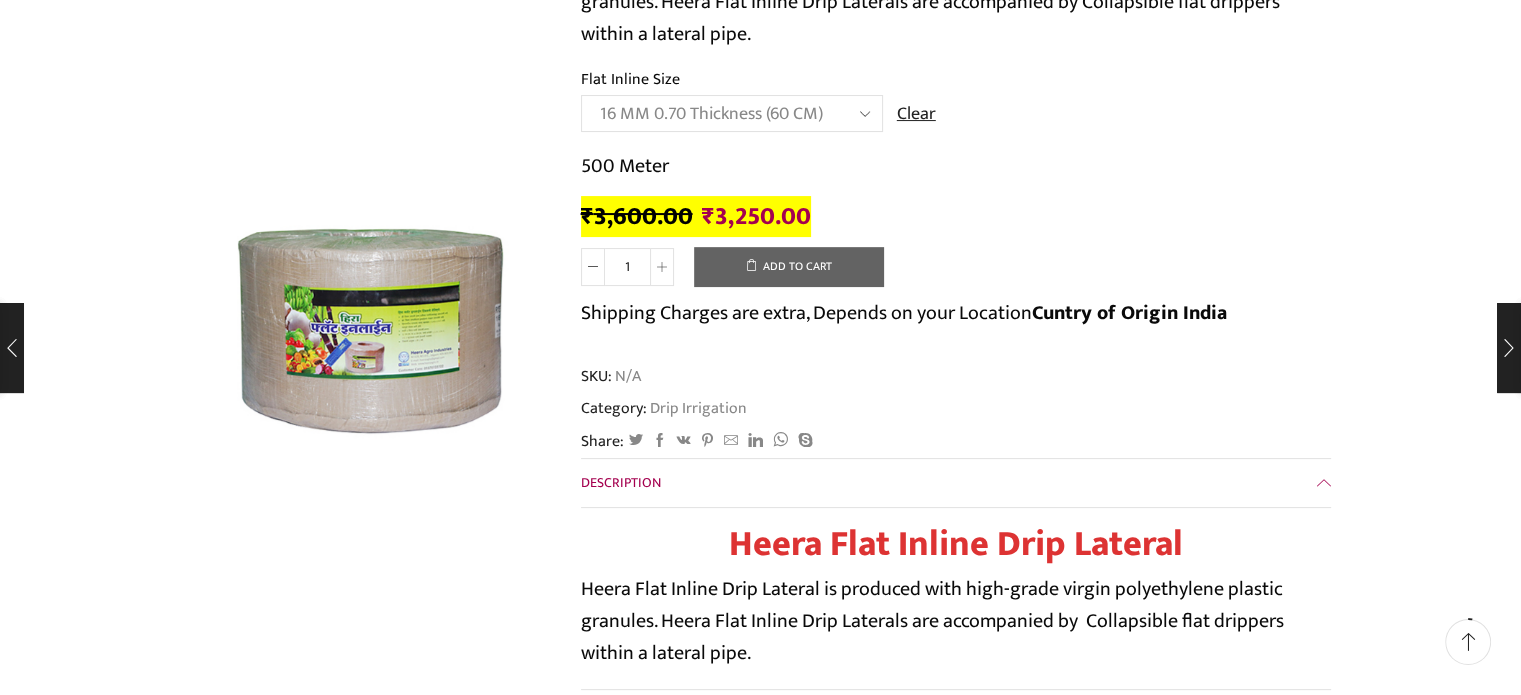 click on "Choose an option 12 MM 0.25 Thickness (30 CM) 12 MM 0.25 Thickness (40 CM) 12 MM 0.25 Thickness (50 CM) 12 MM 0.25 Thickness (60 CM) 12 MM 0.40 Thickness (30 CM) 12 MM 0.40 Thickness (40 CM) 12 MM 0.40 Thickness (50 CM) 12 MM 0.40 Thickness (60 CM) 12 MM 0.50 Thickness (30 CM) 12 MM 0.50 Thickness (40 CM) 12 MM 0.50 Thickness (50 CM) 12 MM 0.50 Thickness (60 CM) 16 MM 0.15 Thickness (40 CM) 16 MM 0.20 Thickness (30 CM) 16 MM 0.20 Thickness (40 CM) 16 MM 0.25 Thickness (30 CM) 16 MM 0.25 Thickness (40 CM) 16 MM 0.25 Thickness (50 CM) 16 MM 0.25 Thickness (60 CM) 16 MM 0.40 Thickness (30 CM) 16 MM 0.40 Thickness (40 CM) 16 MM 0.40 Thickness (50 CM) 16 MM 0.40 Thickness (60 CM) 16 MM 0.50 Thickness (30 CM) 16 MM 0.50 Thickness (40 CM) 16 MM 0.50 Thickness (50 CM) 16 MM 0.50 Thickness (60 CM) 16 MM 0.70 Thickness (30 CM) 16 MM 0.70 Thickness (40 CM) 16 MM 0.70 Thickness (50 CM) 16 MM 0.70 Thickness (60 CM) 20 MM 0.25 Thickness (30 CM) 20 MM 0.25 Thickness (40 CM) 20 MM 0.25 Thickness (50 CM)" at bounding box center [732, 113] 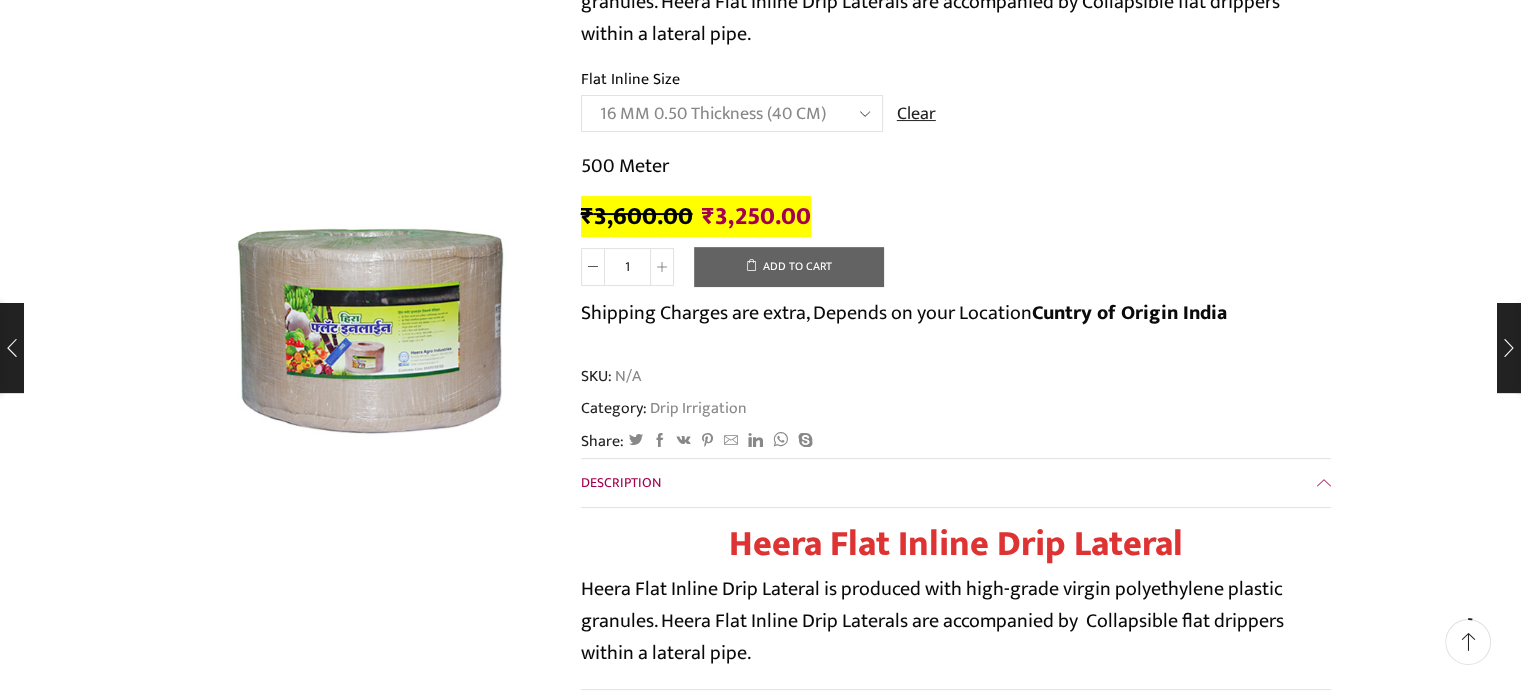 click on "Choose an option 12 MM 0.25 Thickness (30 CM) 12 MM 0.25 Thickness (40 CM) 12 MM 0.25 Thickness (50 CM) 12 MM 0.25 Thickness (60 CM) 12 MM 0.40 Thickness (30 CM) 12 MM 0.40 Thickness (40 CM) 12 MM 0.40 Thickness (50 CM) 12 MM 0.40 Thickness (60 CM) 12 MM 0.50 Thickness (30 CM) 12 MM 0.50 Thickness (40 CM) 12 MM 0.50 Thickness (50 CM) 12 MM 0.50 Thickness (60 CM) 16 MM 0.15 Thickness (40 CM) 16 MM 0.20 Thickness (30 CM) 16 MM 0.20 Thickness (40 CM) 16 MM 0.25 Thickness (30 CM) 16 MM 0.25 Thickness (40 CM) 16 MM 0.25 Thickness (50 CM) 16 MM 0.25 Thickness (60 CM) 16 MM 0.40 Thickness (30 CM) 16 MM 0.40 Thickness (40 CM) 16 MM 0.40 Thickness (50 CM) 16 MM 0.40 Thickness (60 CM) 16 MM 0.50 Thickness (30 CM) 16 MM 0.50 Thickness (40 CM) 16 MM 0.50 Thickness (50 CM) 16 MM 0.50 Thickness (60 CM) 16 MM 0.70 Thickness (30 CM) 16 MM 0.70 Thickness (40 CM) 16 MM 0.70 Thickness (50 CM) 16 MM 0.70 Thickness (60 CM) 20 MM 0.25 Thickness (30 CM) 20 MM 0.25 Thickness (40 CM) 20 MM 0.25 Thickness (50 CM)" at bounding box center [732, 113] 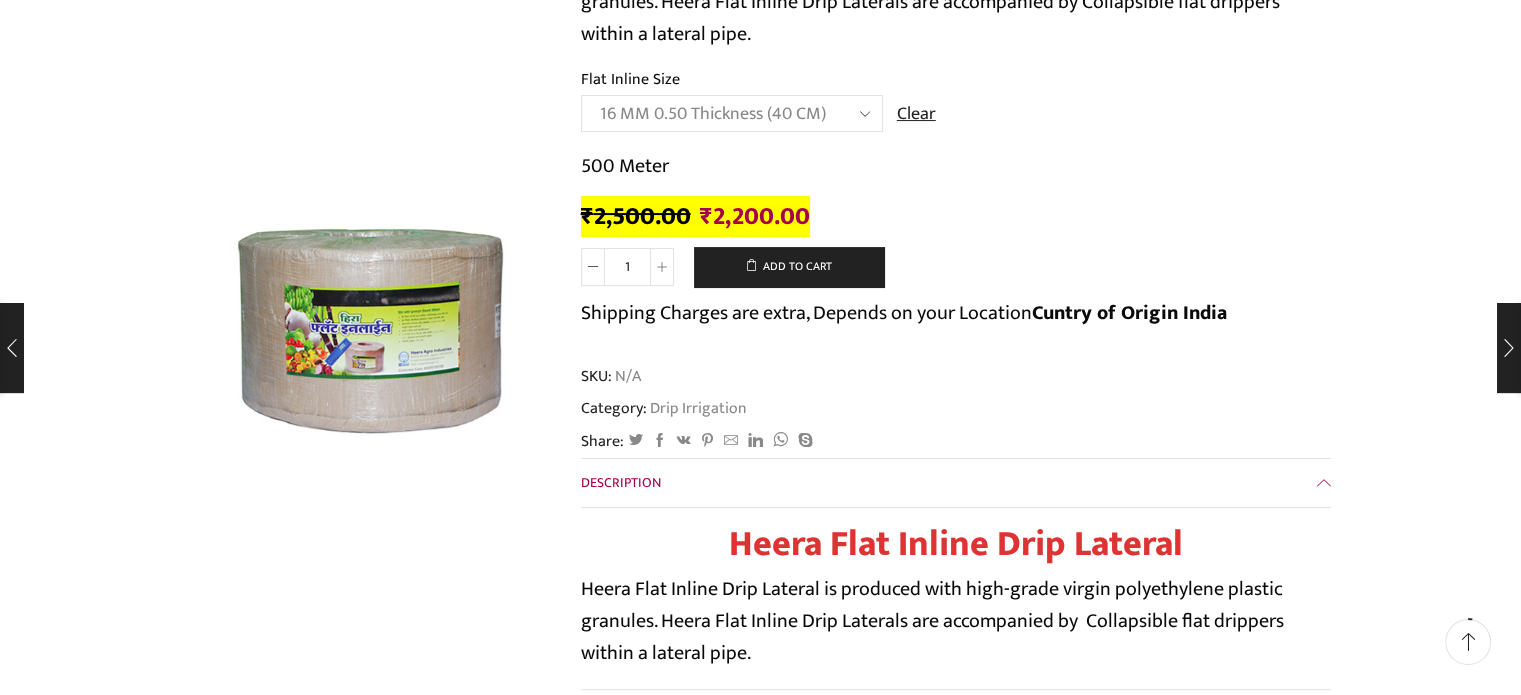 click on "Choose an option 12 MM 0.25 Thickness (30 CM) 12 MM 0.25 Thickness (40 CM) 12 MM 0.25 Thickness (50 CM) 12 MM 0.25 Thickness (60 CM) 12 MM 0.40 Thickness (30 CM) 12 MM 0.40 Thickness (40 CM) 12 MM 0.40 Thickness (50 CM) 12 MM 0.40 Thickness (60 CM) 12 MM 0.50 Thickness (30 CM) 12 MM 0.50 Thickness (40 CM) 12 MM 0.50 Thickness (50 CM) 12 MM 0.50 Thickness (60 CM) 16 MM 0.15 Thickness (40 CM) 16 MM 0.20 Thickness (30 CM) 16 MM 0.20 Thickness (40 CM) 16 MM 0.25 Thickness (30 CM) 16 MM 0.25 Thickness (40 CM) 16 MM 0.25 Thickness (50 CM) 16 MM 0.25 Thickness (60 CM) 16 MM 0.40 Thickness (30 CM) 16 MM 0.40 Thickness (40 CM) 16 MM 0.40 Thickness (50 CM) 16 MM 0.40 Thickness (60 CM) 16 MM 0.50 Thickness (30 CM) 16 MM 0.50 Thickness (40 CM) 16 MM 0.50 Thickness (50 CM) 16 MM 0.50 Thickness (60 CM) 16 MM 0.70 Thickness (30 CM) 16 MM 0.70 Thickness (40 CM) 16 MM 0.70 Thickness (50 CM) 16 MM 0.70 Thickness (60 CM) 20 MM 0.25 Thickness (30 CM) 20 MM 0.25 Thickness (40 CM) 20 MM 0.25 Thickness (50 CM)" at bounding box center [732, 113] 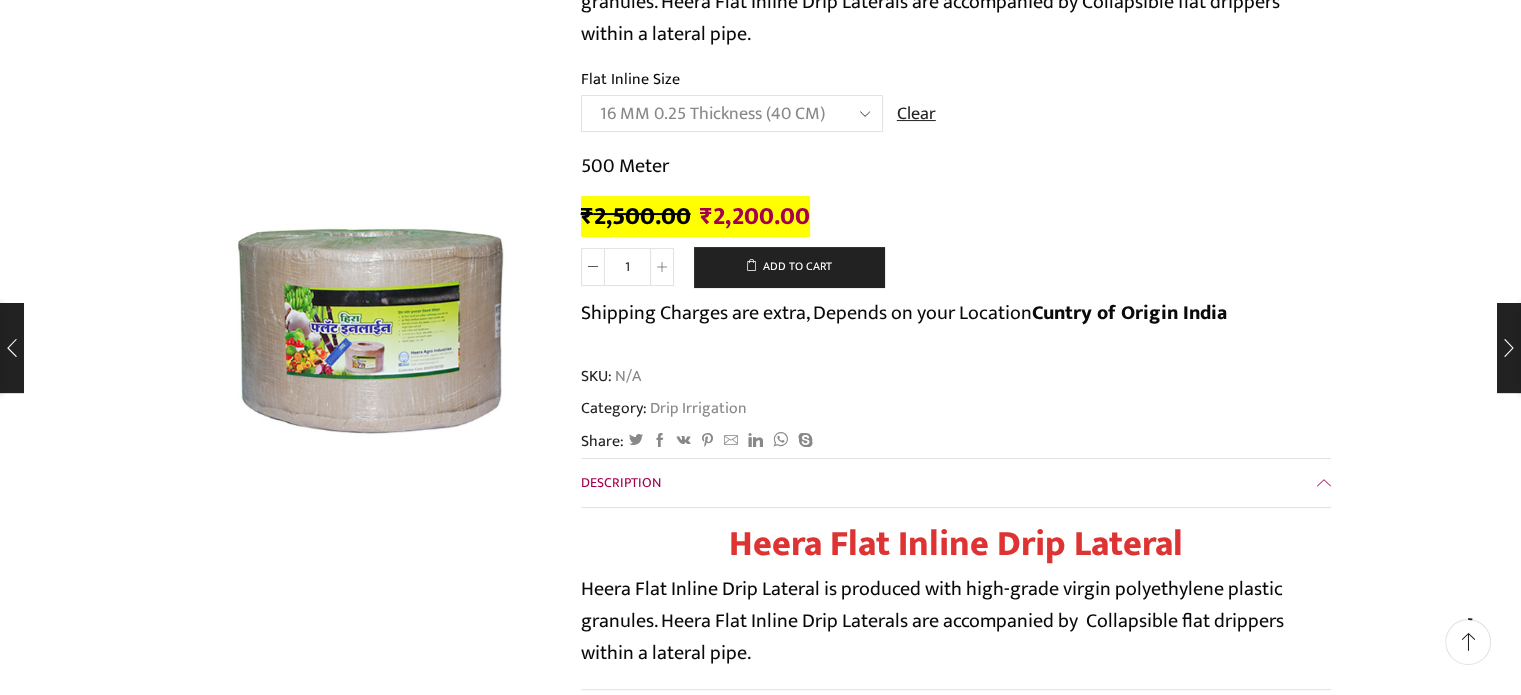 click on "Choose an option 12 MM 0.25 Thickness (30 CM) 12 MM 0.25 Thickness (40 CM) 12 MM 0.25 Thickness (50 CM) 12 MM 0.25 Thickness (60 CM) 12 MM 0.40 Thickness (30 CM) 12 MM 0.40 Thickness (40 CM) 12 MM 0.40 Thickness (50 CM) 12 MM 0.40 Thickness (60 CM) 12 MM 0.50 Thickness (30 CM) 12 MM 0.50 Thickness (40 CM) 12 MM 0.50 Thickness (50 CM) 12 MM 0.50 Thickness (60 CM) 16 MM 0.15 Thickness (40 CM) 16 MM 0.20 Thickness (30 CM) 16 MM 0.20 Thickness (40 CM) 16 MM 0.25 Thickness (30 CM) 16 MM 0.25 Thickness (40 CM) 16 MM 0.25 Thickness (50 CM) 16 MM 0.25 Thickness (60 CM) 16 MM 0.40 Thickness (30 CM) 16 MM 0.40 Thickness (40 CM) 16 MM 0.40 Thickness (50 CM) 16 MM 0.40 Thickness (60 CM) 16 MM 0.50 Thickness (30 CM) 16 MM 0.50 Thickness (40 CM) 16 MM 0.50 Thickness (50 CM) 16 MM 0.50 Thickness (60 CM) 16 MM 0.70 Thickness (30 CM) 16 MM 0.70 Thickness (40 CM) 16 MM 0.70 Thickness (50 CM) 16 MM 0.70 Thickness (60 CM) 20 MM 0.25 Thickness (30 CM) 20 MM 0.25 Thickness (40 CM) 20 MM 0.25 Thickness (50 CM)" at bounding box center [732, 113] 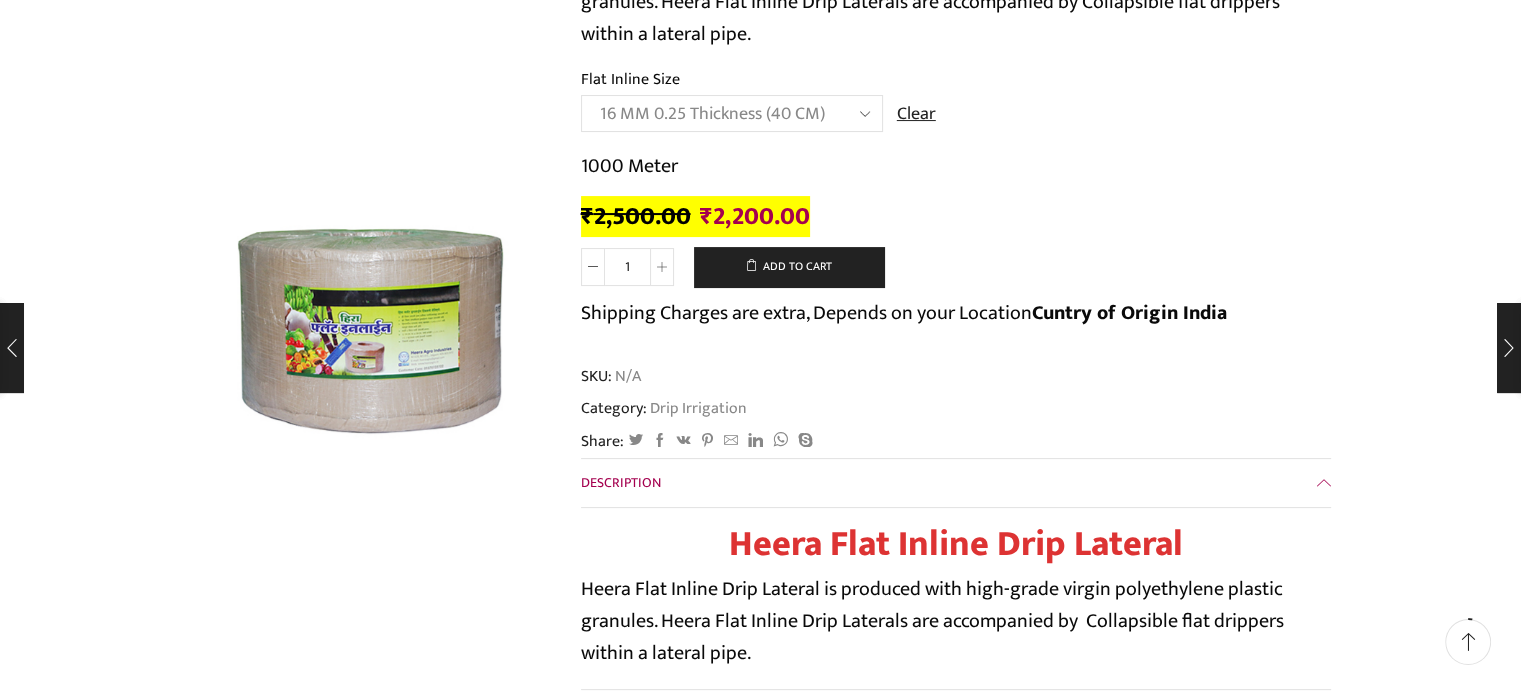 click on "Choose an option 12 MM 0.25 Thickness (30 CM) 12 MM 0.25 Thickness (40 CM) 12 MM 0.25 Thickness (50 CM) 12 MM 0.25 Thickness (60 CM) 12 MM 0.40 Thickness (30 CM) 12 MM 0.40 Thickness (40 CM) 12 MM 0.40 Thickness (50 CM) 12 MM 0.40 Thickness (60 CM) 12 MM 0.50 Thickness (30 CM) 12 MM 0.50 Thickness (40 CM) 12 MM 0.50 Thickness (50 CM) 12 MM 0.50 Thickness (60 CM) 16 MM 0.15 Thickness (40 CM) 16 MM 0.20 Thickness (30 CM) 16 MM 0.20 Thickness (40 CM) 16 MM 0.25 Thickness (30 CM) 16 MM 0.25 Thickness (40 CM) 16 MM 0.25 Thickness (50 CM) 16 MM 0.25 Thickness (60 CM) 16 MM 0.40 Thickness (30 CM) 16 MM 0.40 Thickness (40 CM) 16 MM 0.40 Thickness (50 CM) 16 MM 0.40 Thickness (60 CM) 16 MM 0.50 Thickness (30 CM) 16 MM 0.50 Thickness (40 CM) 16 MM 0.50 Thickness (50 CM) 16 MM 0.50 Thickness (60 CM) 16 MM 0.70 Thickness (30 CM) 16 MM 0.70 Thickness (40 CM) 16 MM 0.70 Thickness (50 CM) 16 MM 0.70 Thickness (60 CM) 20 MM 0.25 Thickness (30 CM) 20 MM 0.25 Thickness (40 CM) 20 MM 0.25 Thickness (50 CM)" at bounding box center [732, 113] 